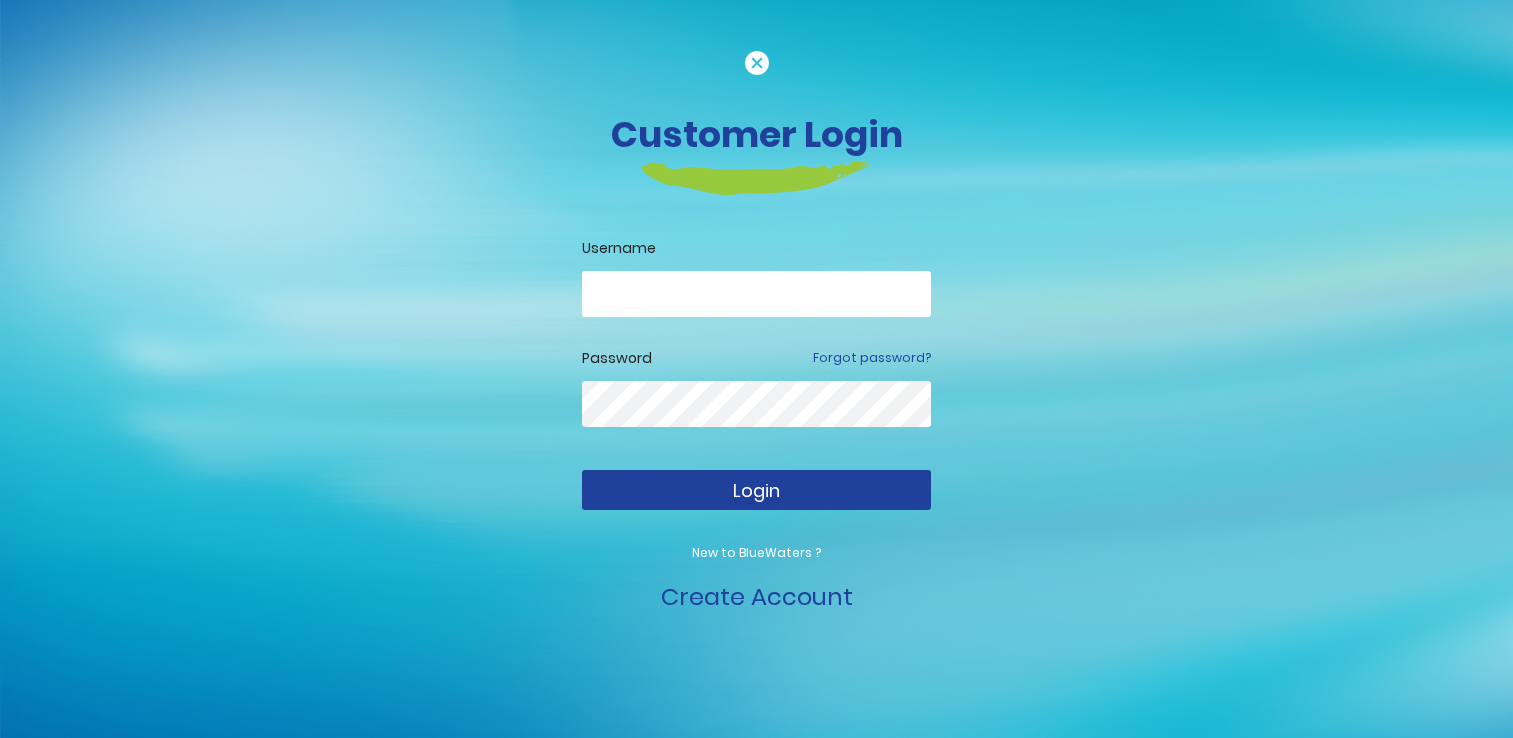 scroll, scrollTop: 0, scrollLeft: 0, axis: both 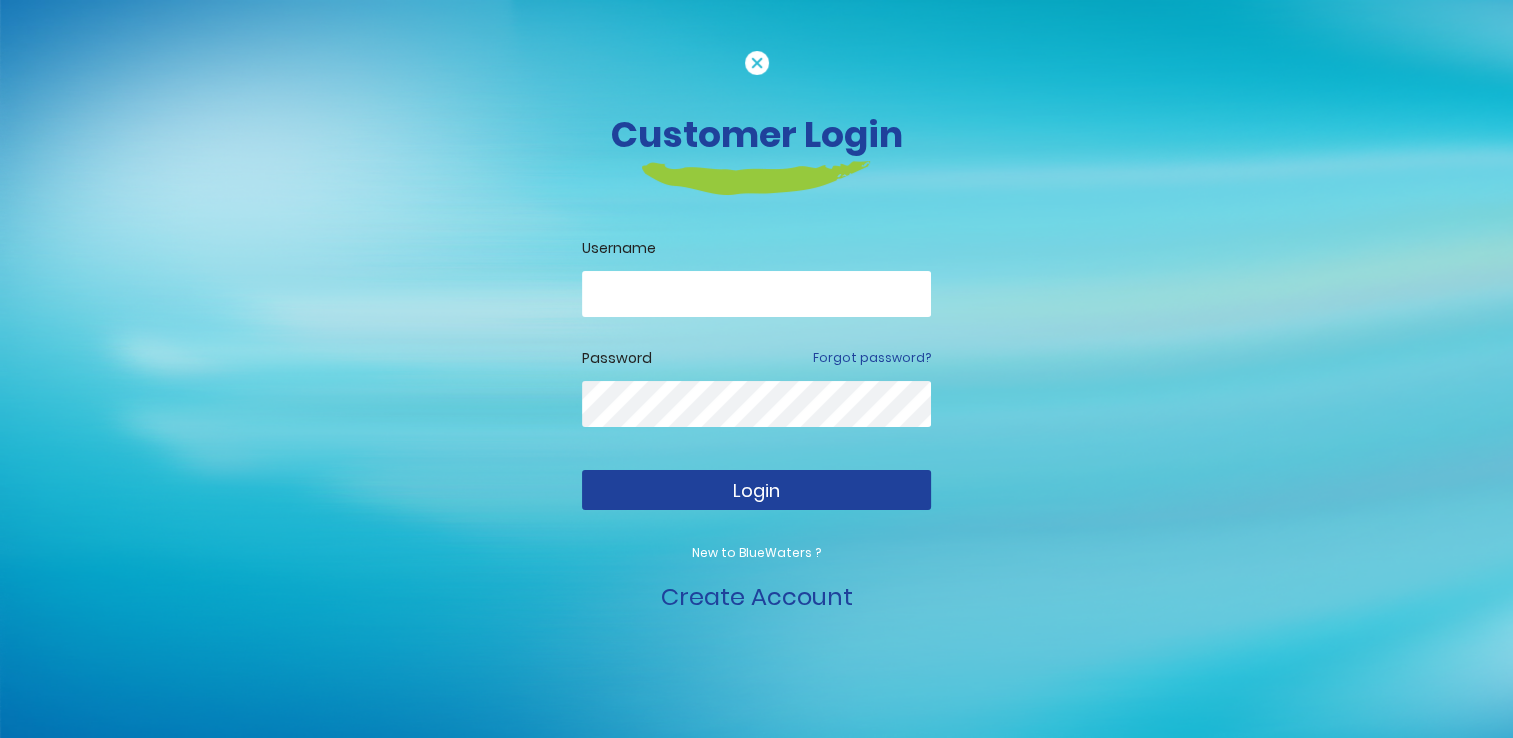 type on "**********" 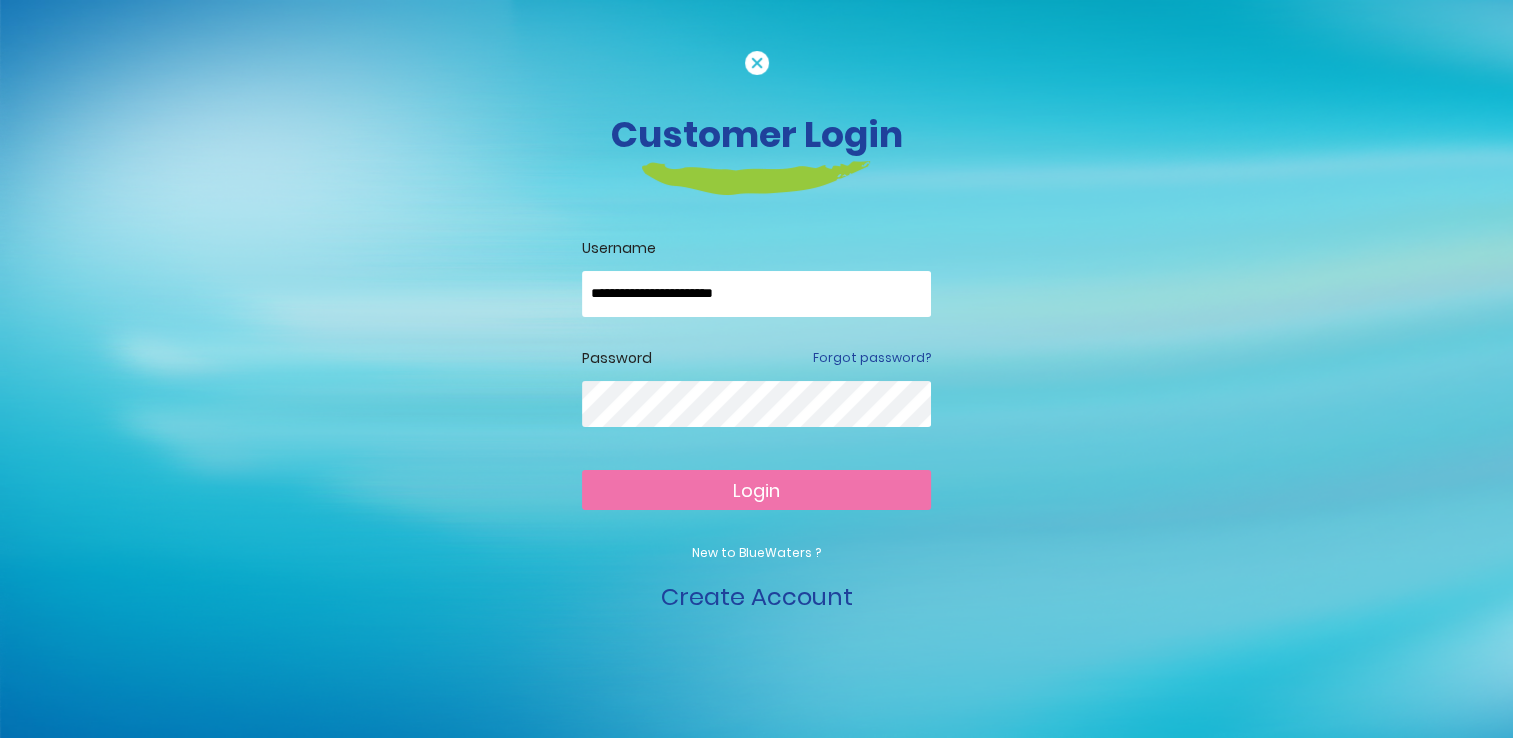 click on "Login" at bounding box center (756, 490) 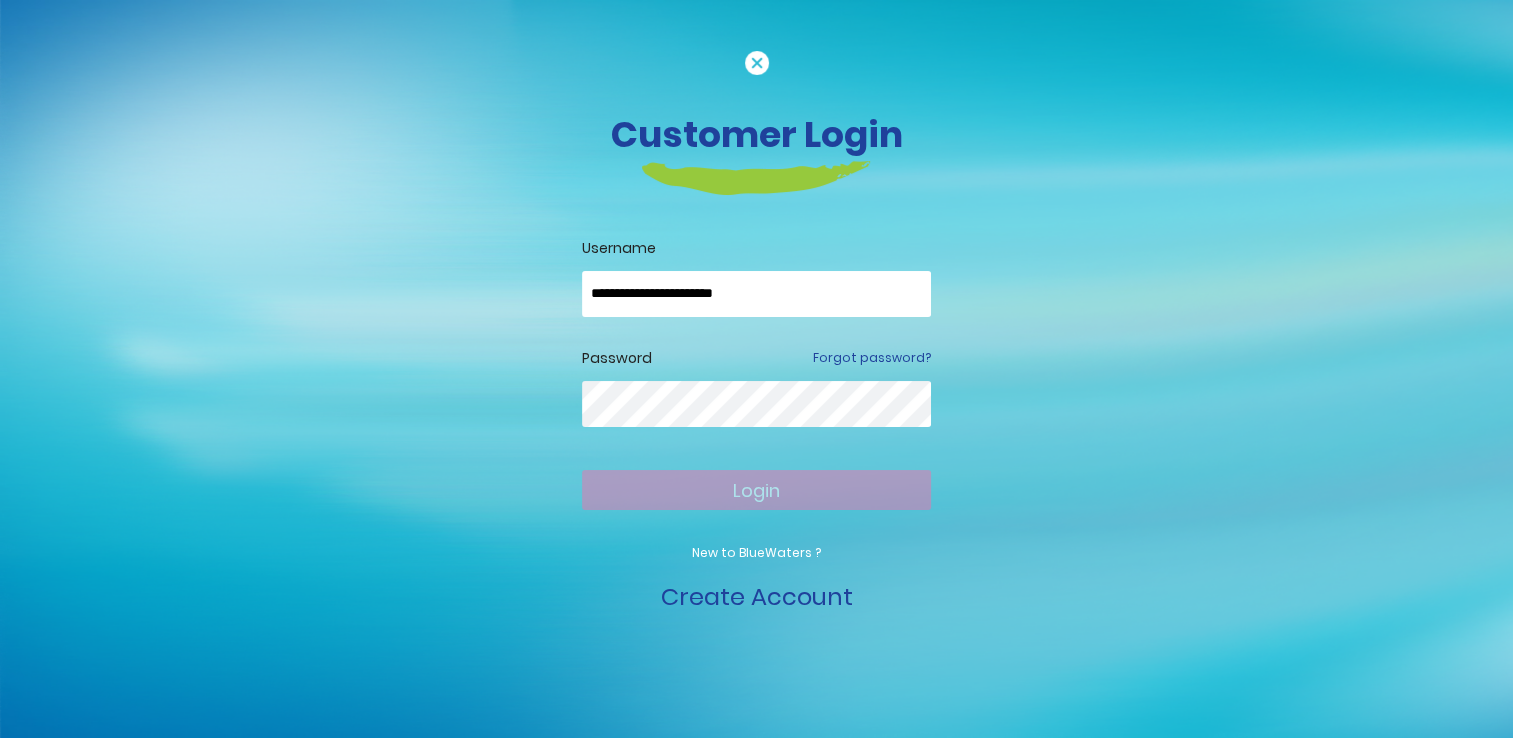 type on "**********" 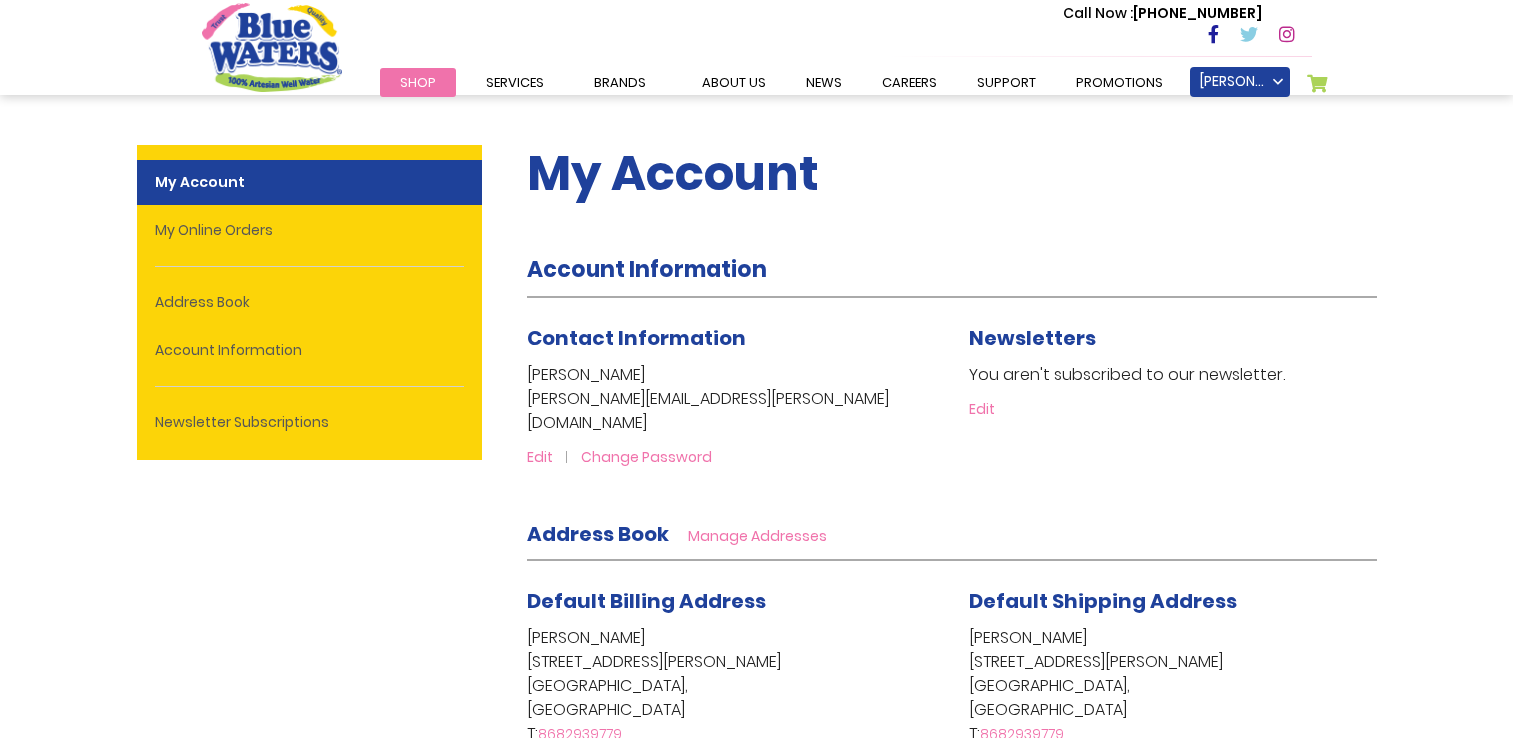 scroll, scrollTop: 0, scrollLeft: 0, axis: both 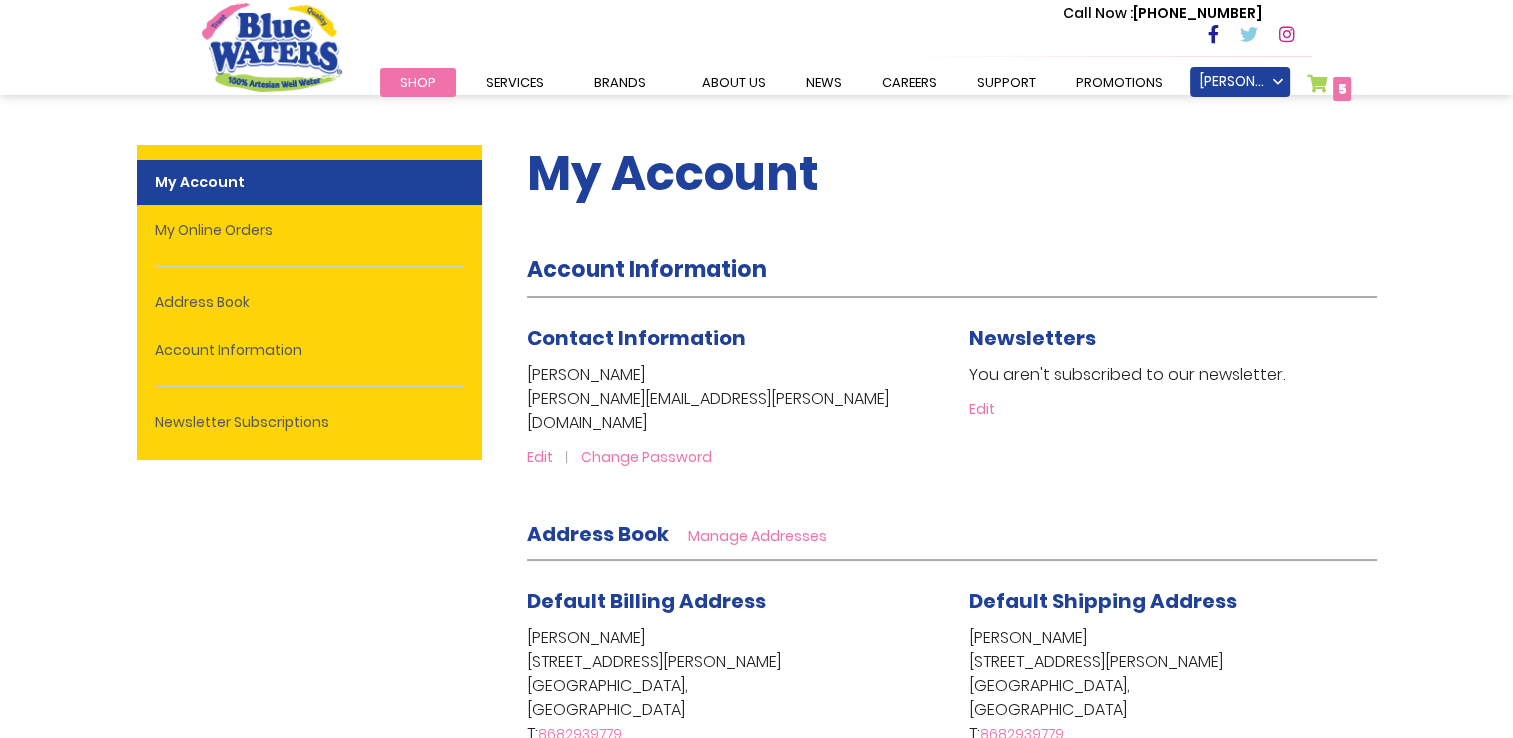 type on "**********" 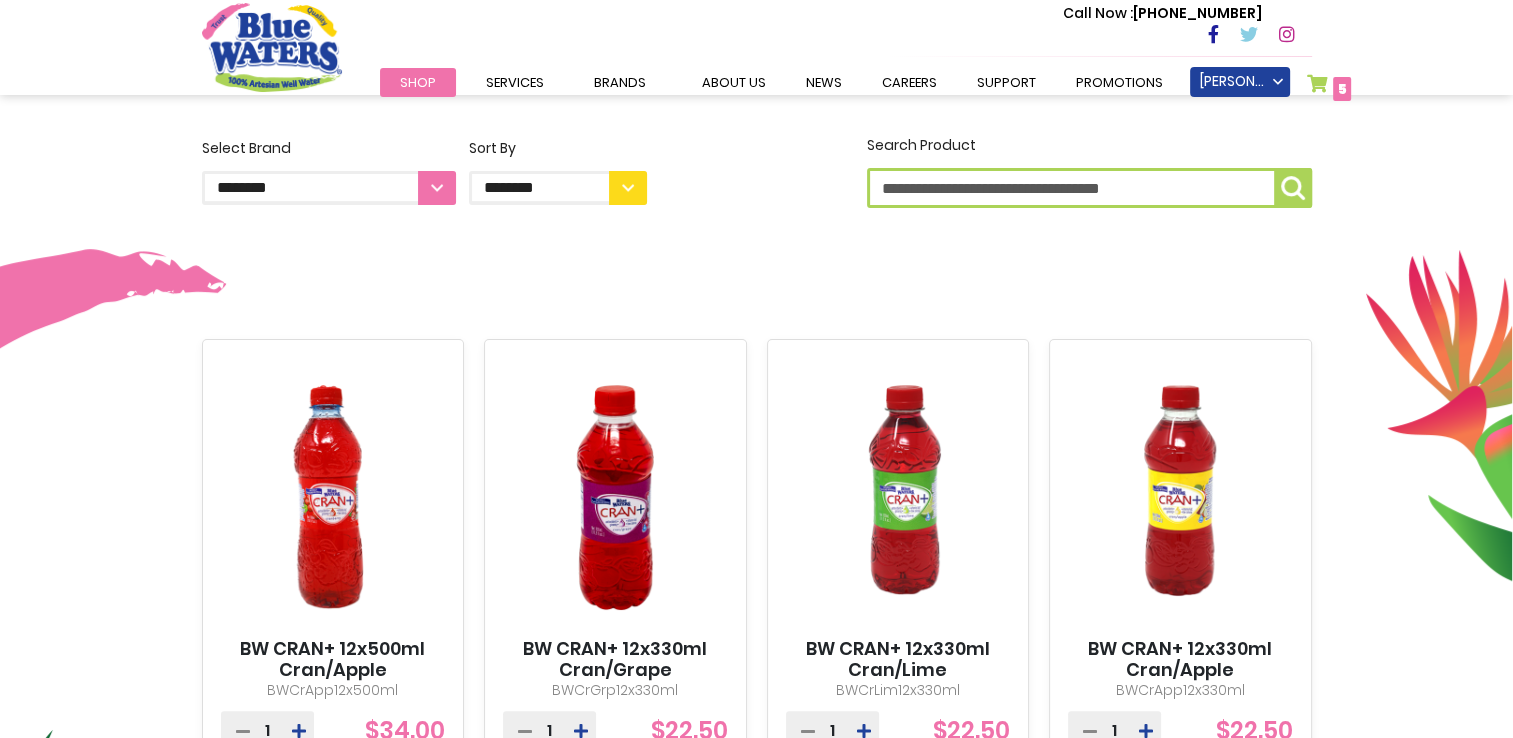 scroll, scrollTop: 400, scrollLeft: 0, axis: vertical 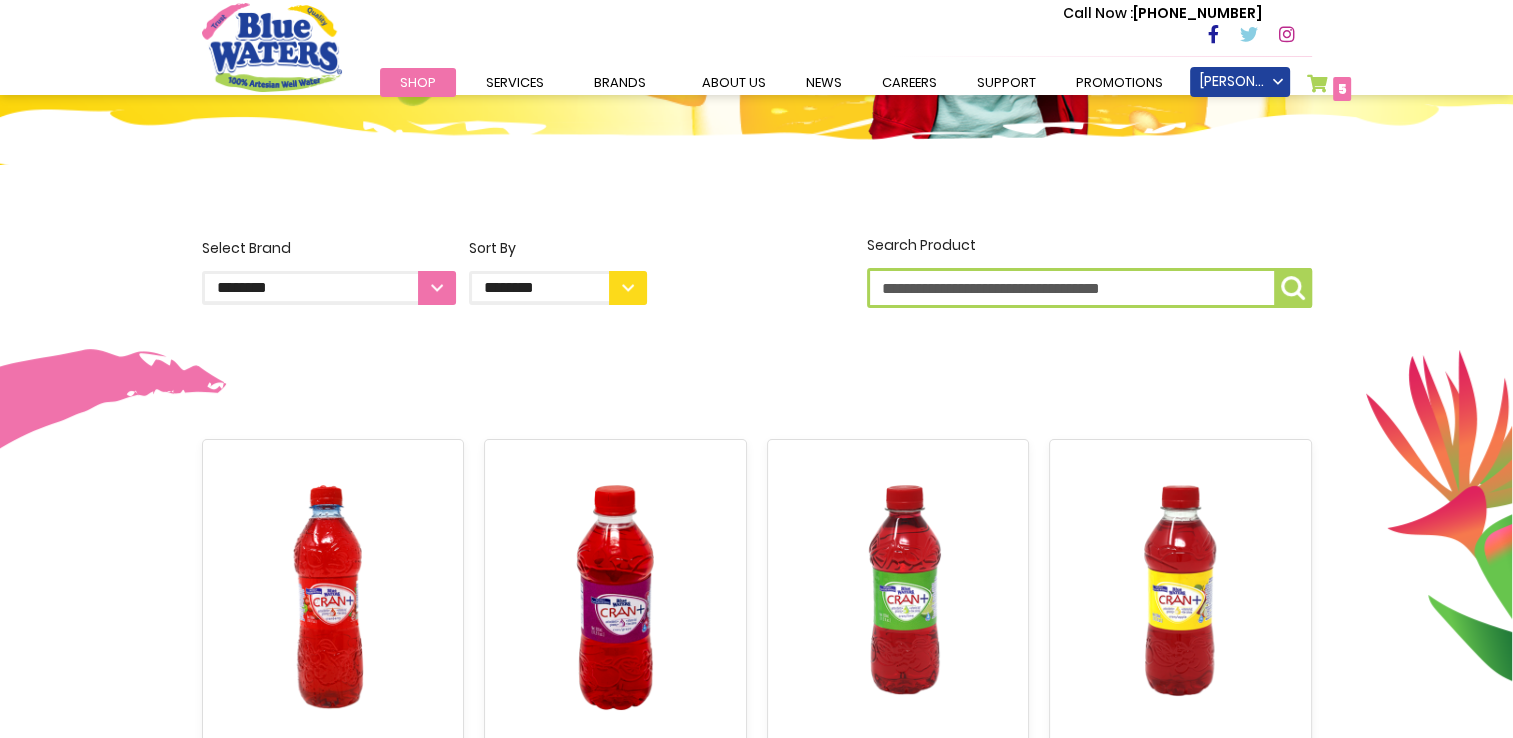 type on "**********" 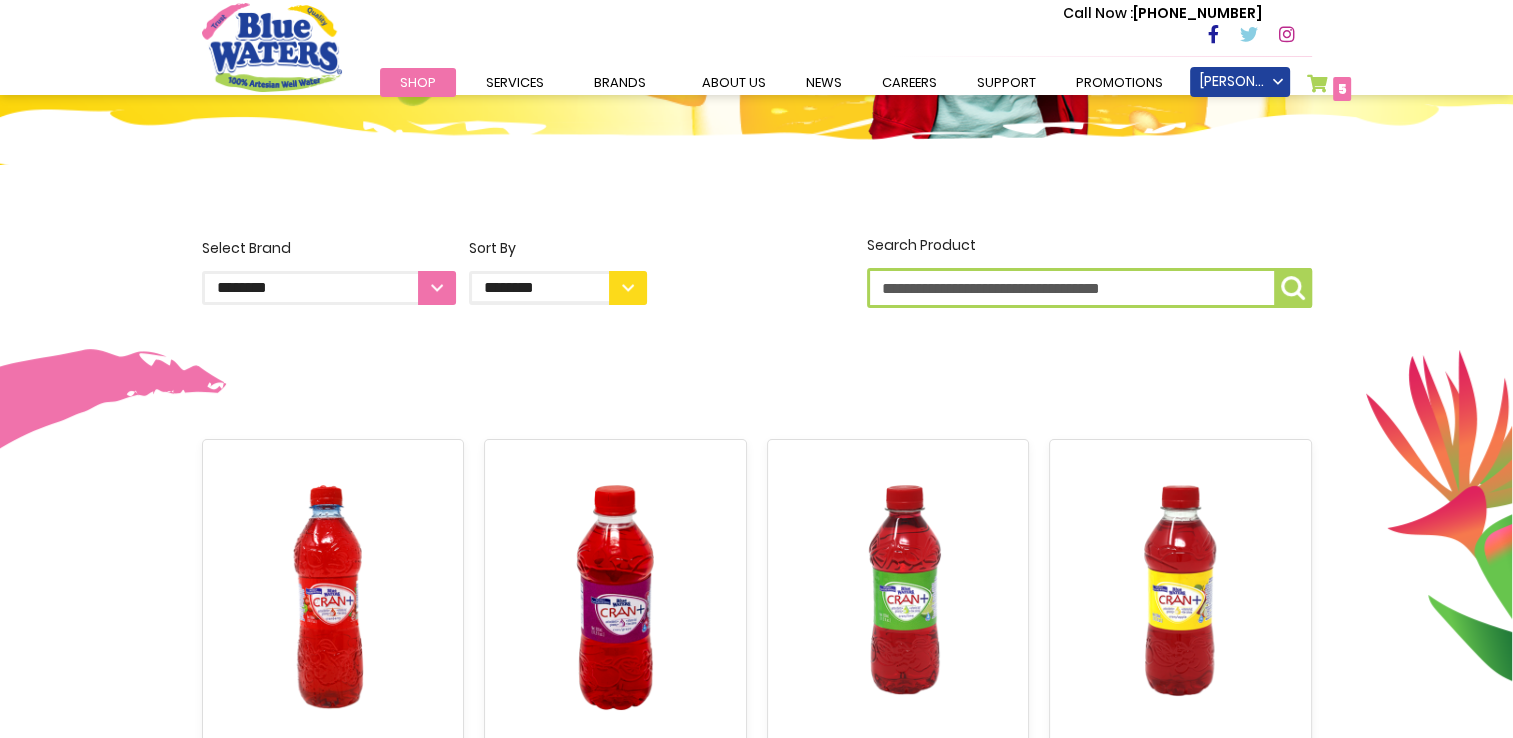 click on "**********" at bounding box center (329, 288) 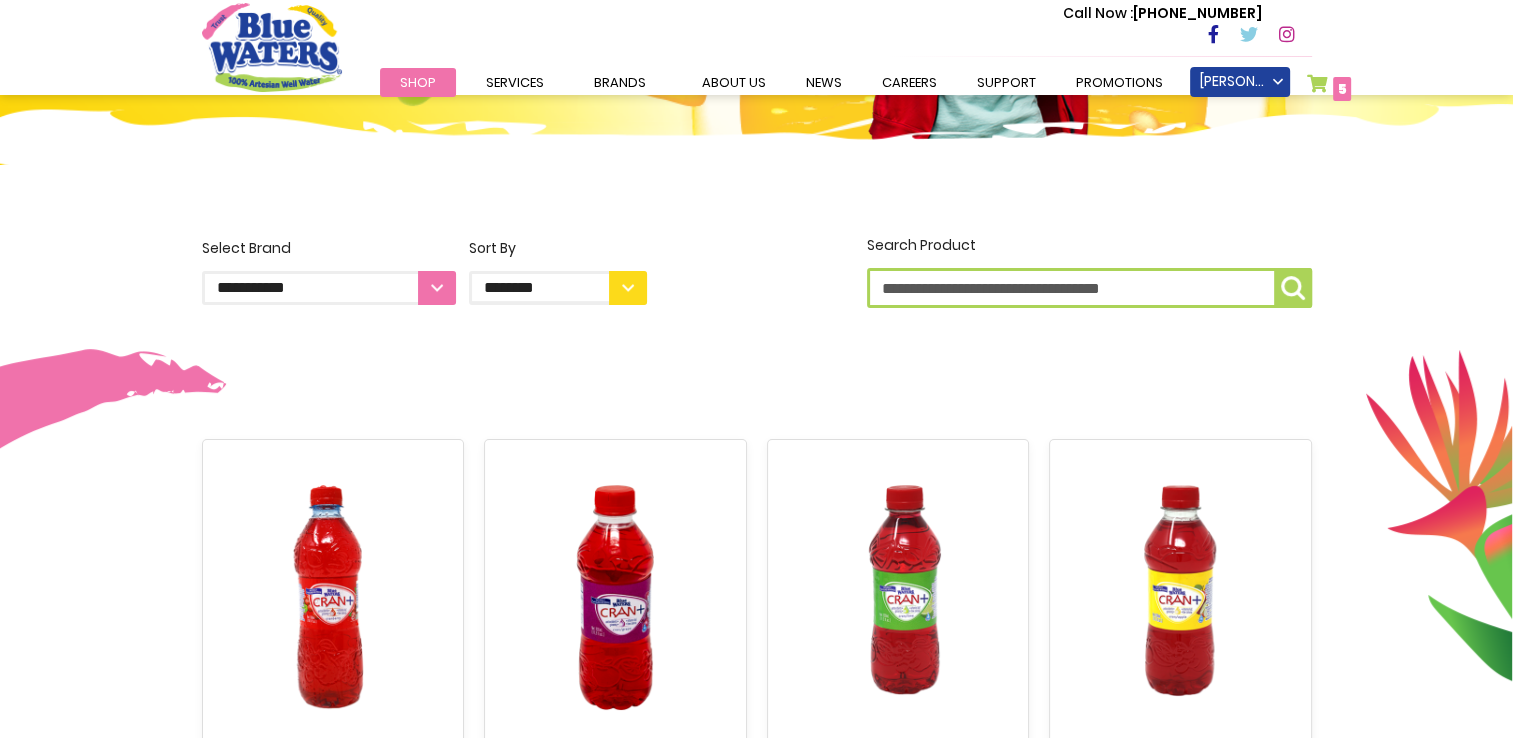 click on "**********" at bounding box center (329, 288) 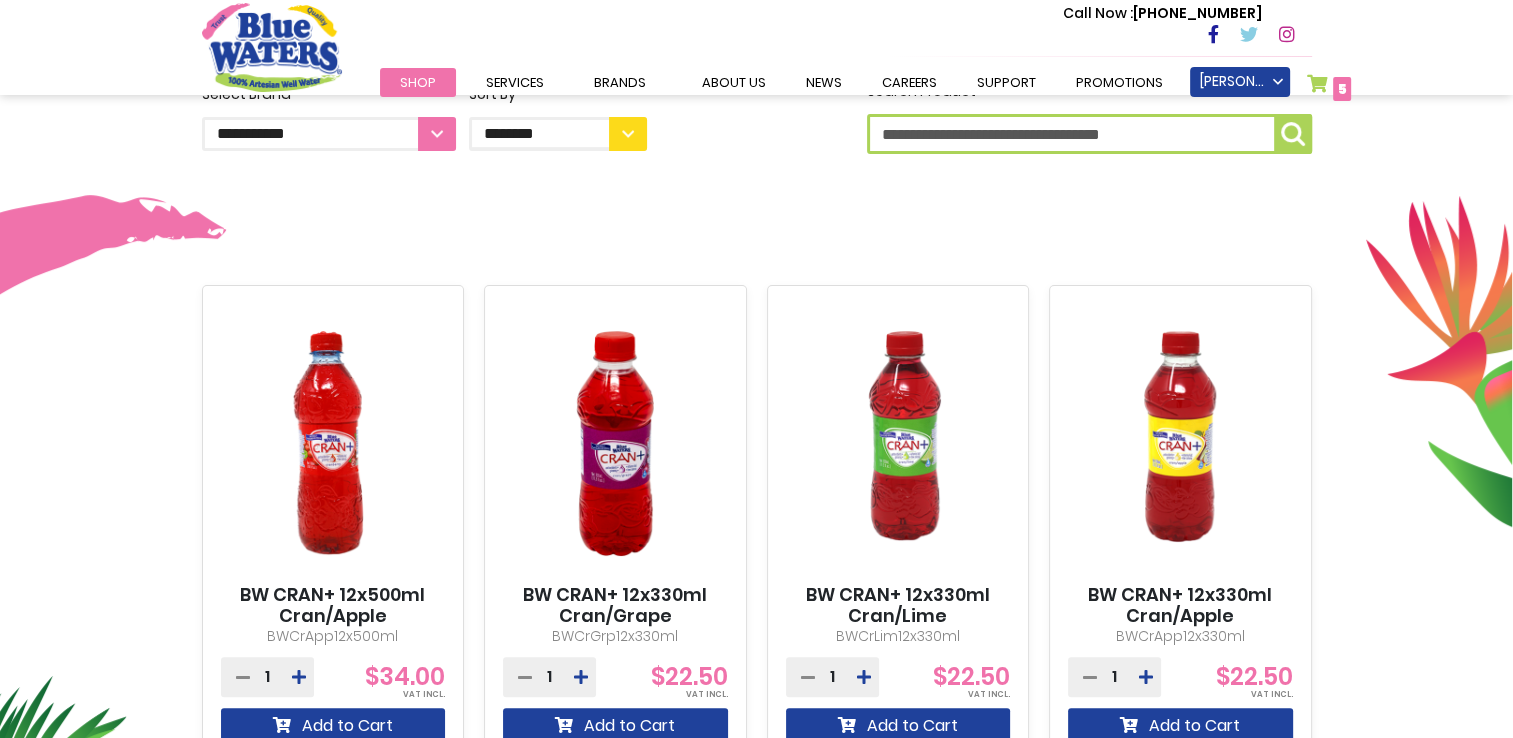 scroll, scrollTop: 800, scrollLeft: 0, axis: vertical 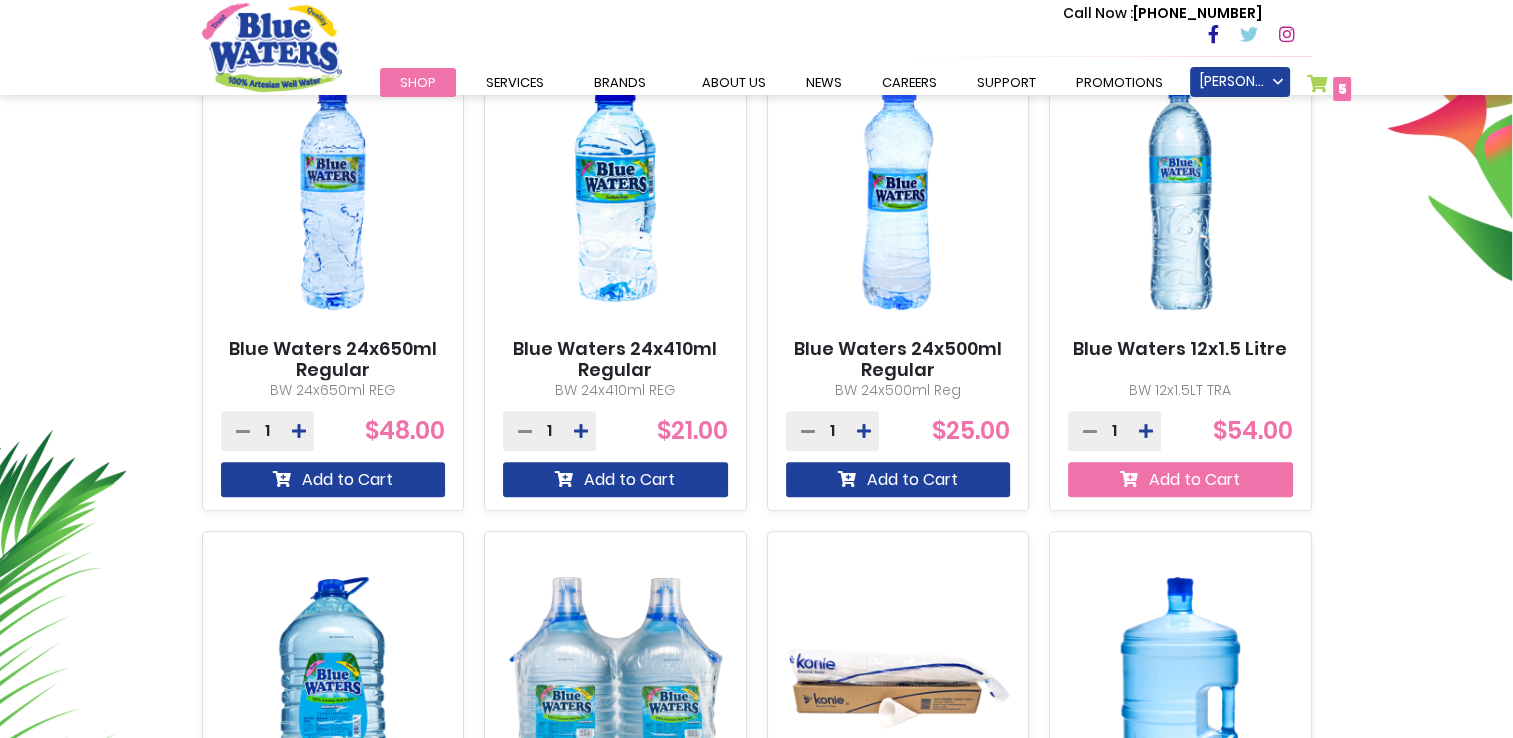 type on "**********" 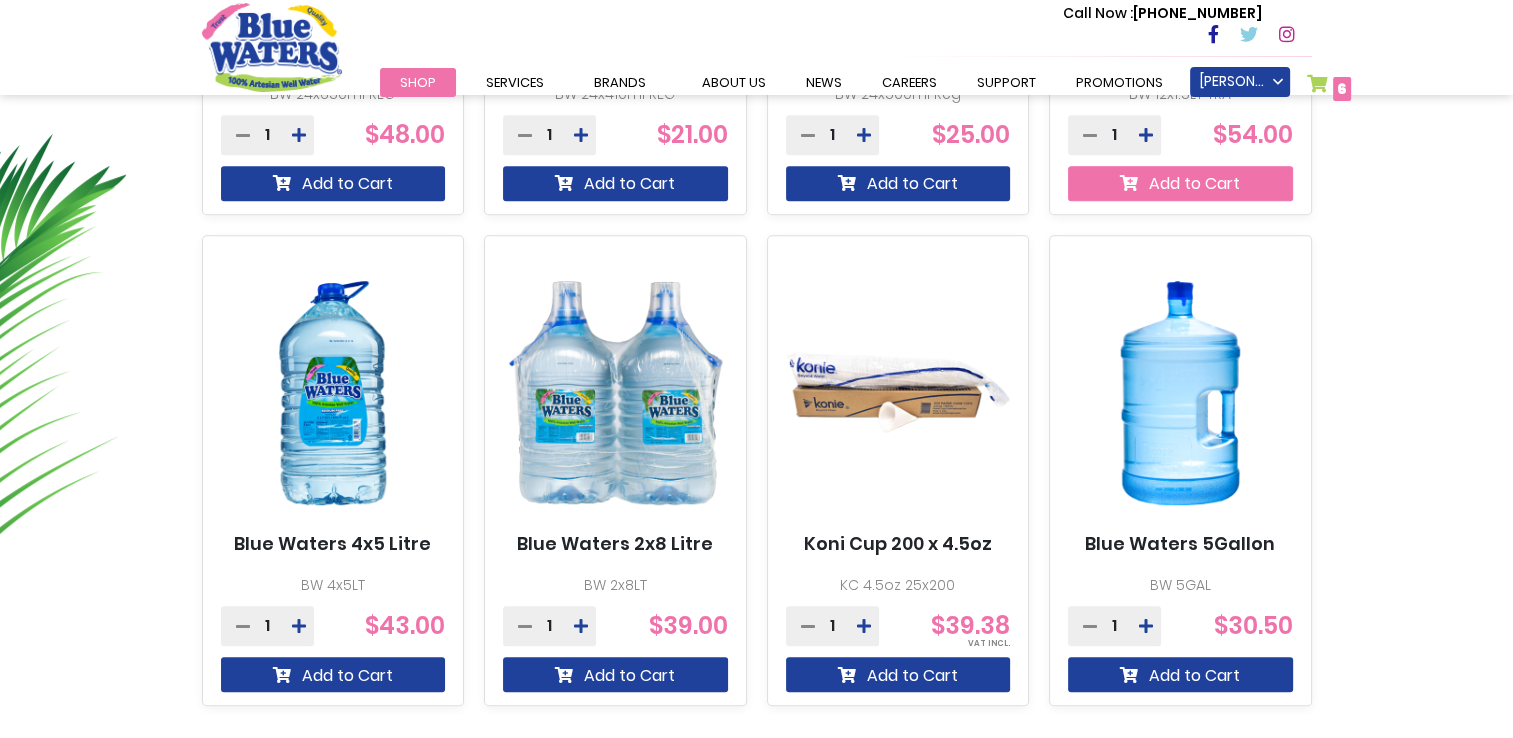 scroll, scrollTop: 1207, scrollLeft: 0, axis: vertical 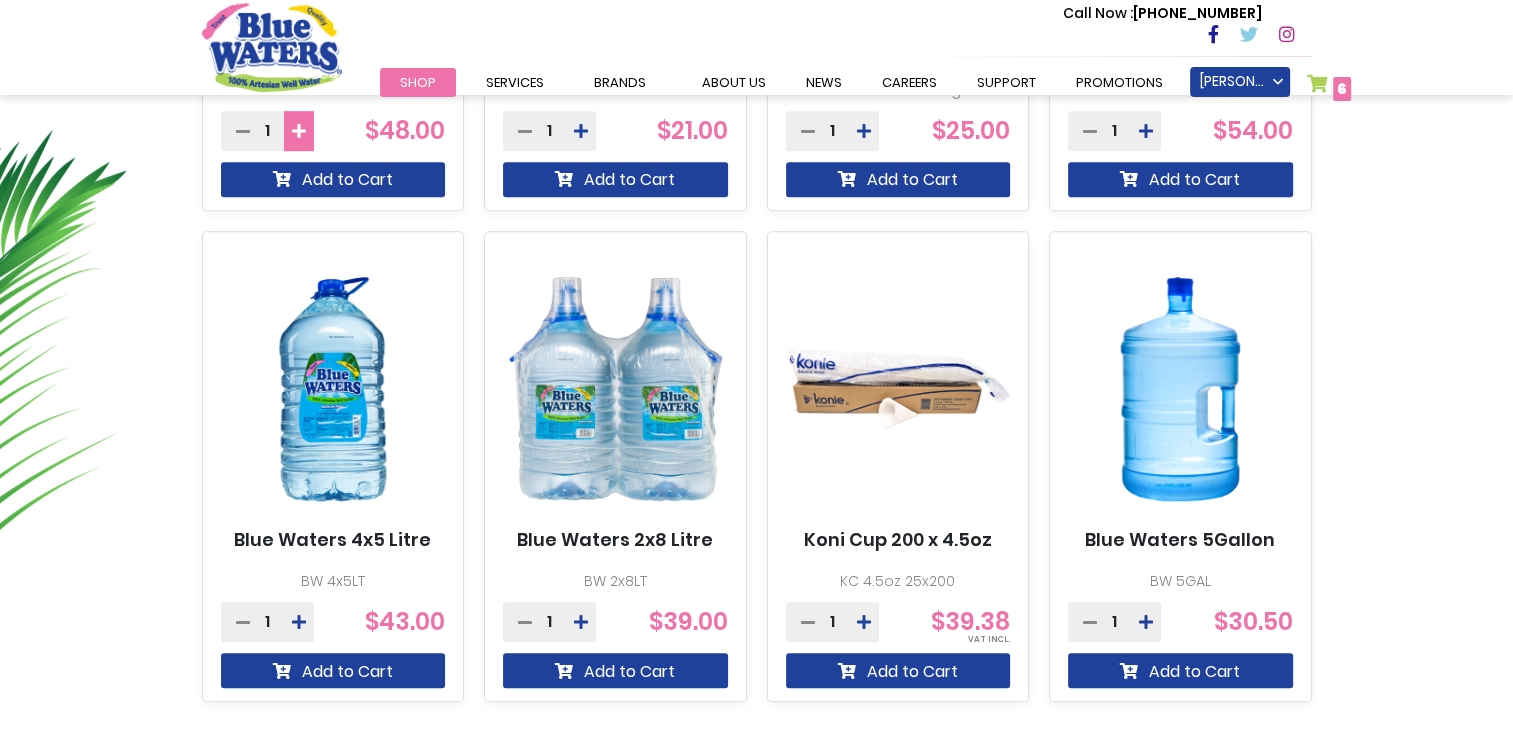 click at bounding box center [299, 131] 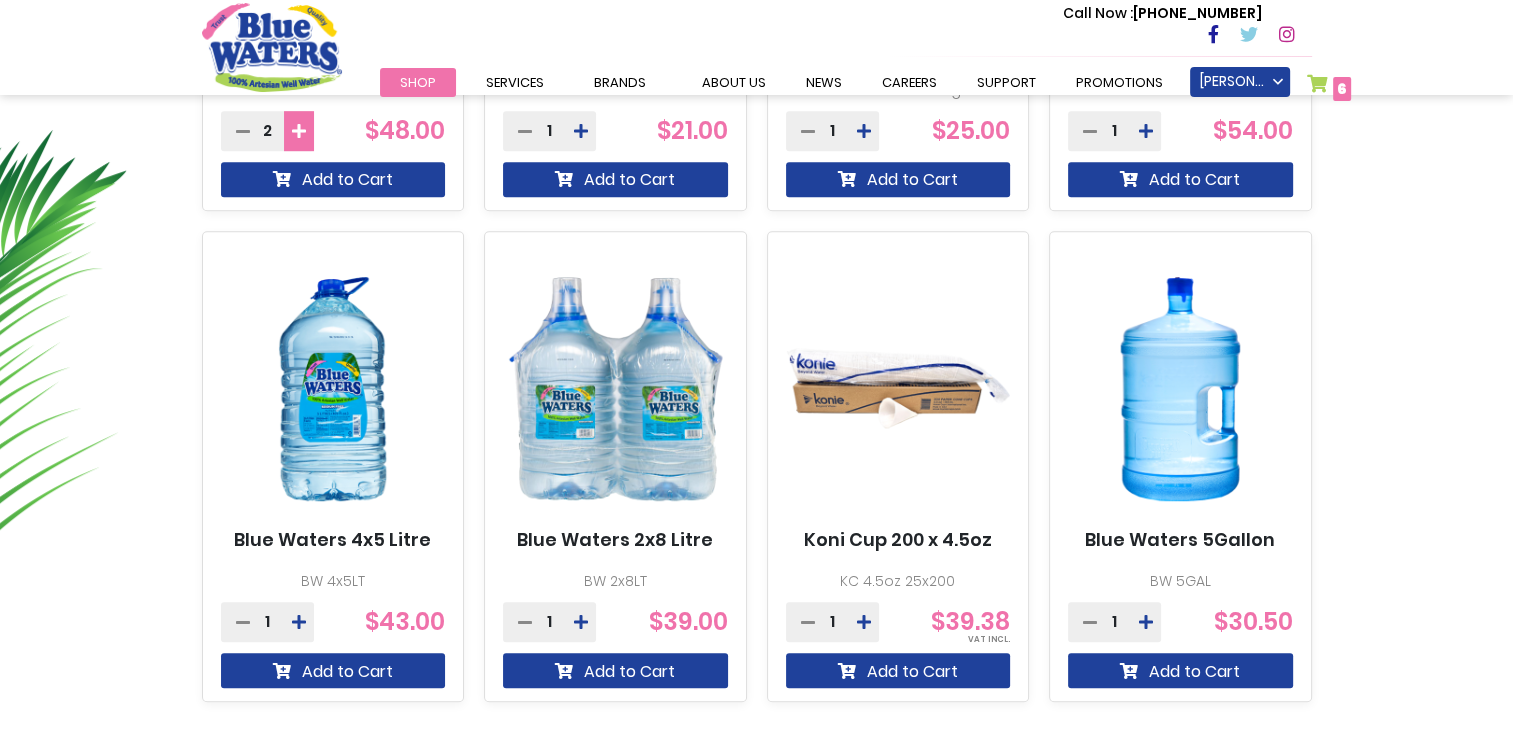 click at bounding box center [299, 131] 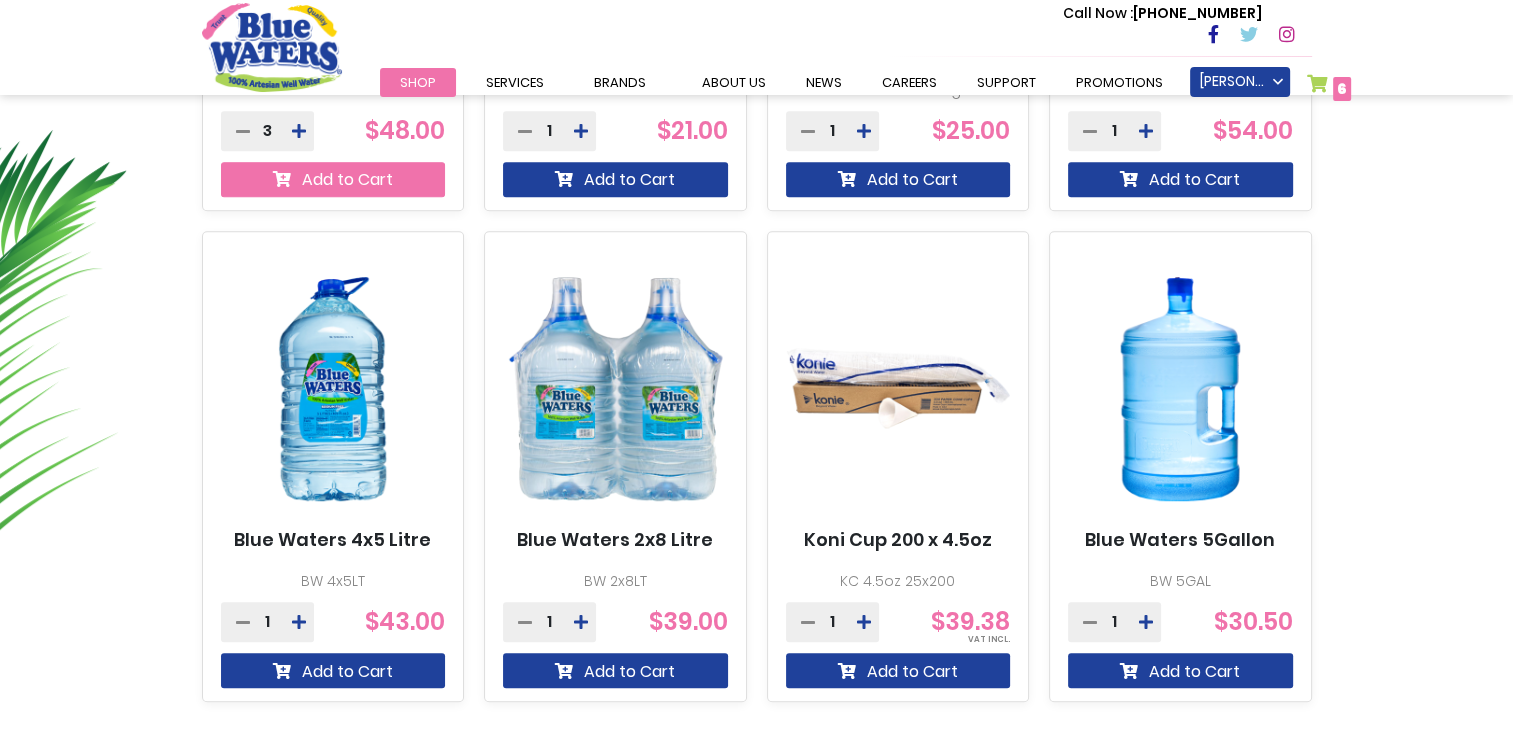 click on "Add to Cart" at bounding box center [333, 179] 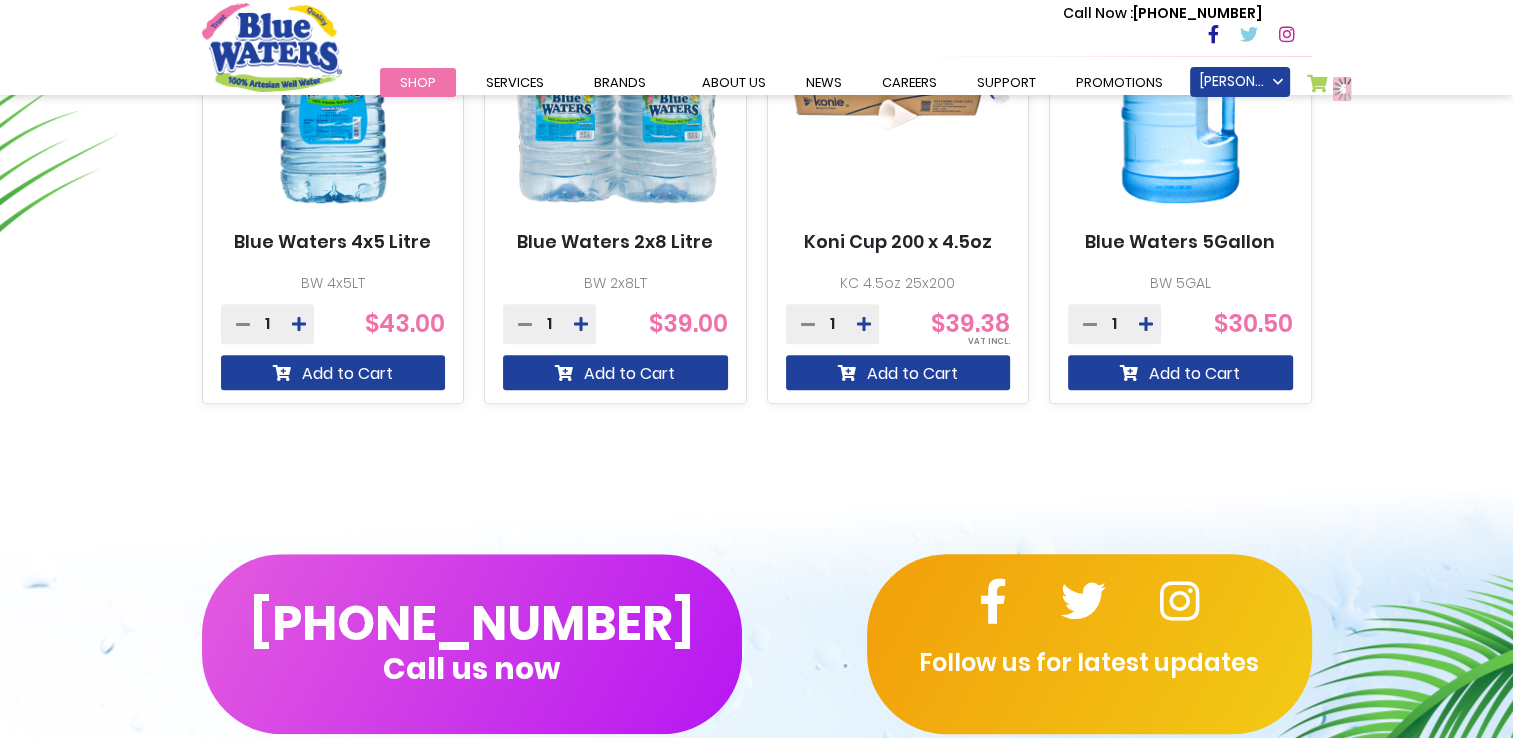 scroll, scrollTop: 1507, scrollLeft: 0, axis: vertical 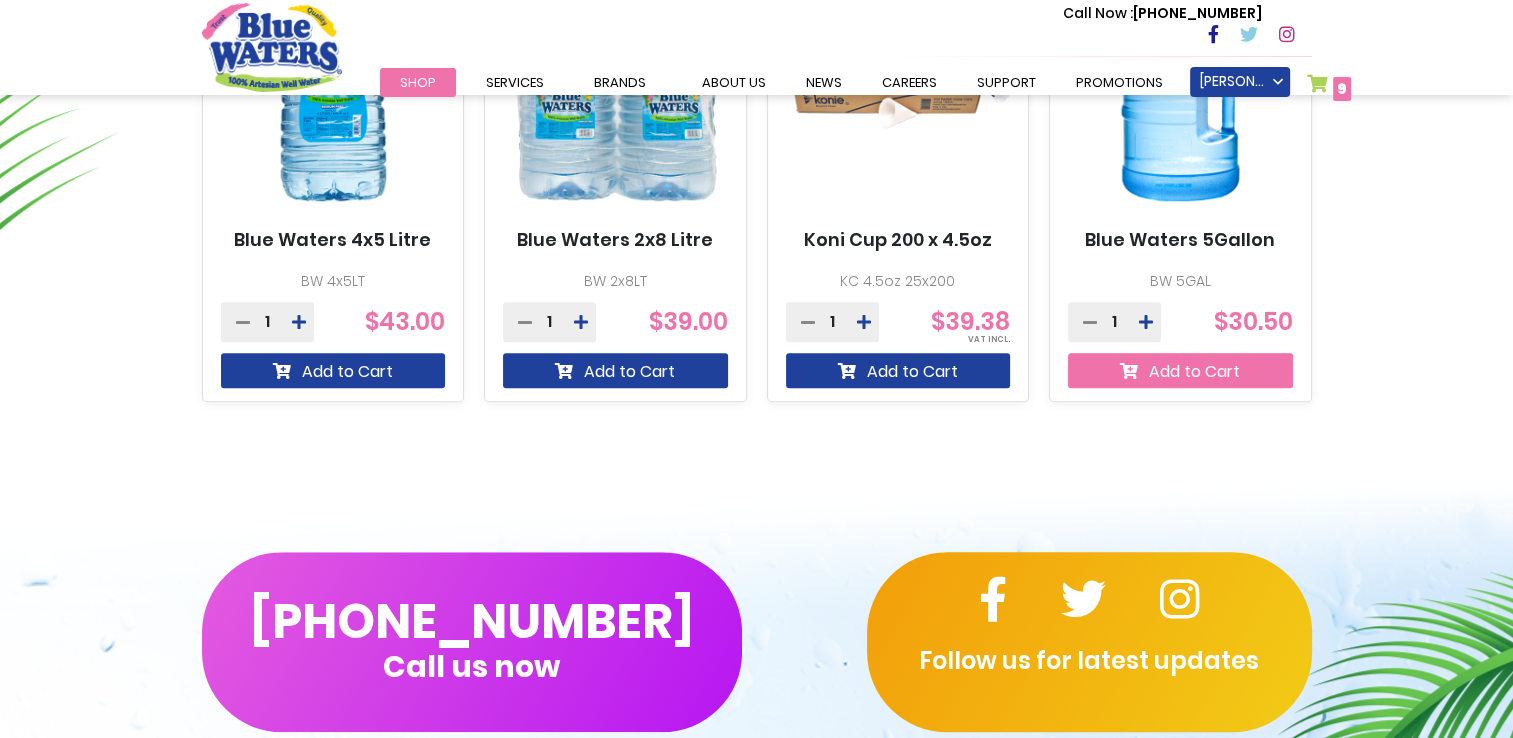 click on "Add to Cart" at bounding box center (1180, 370) 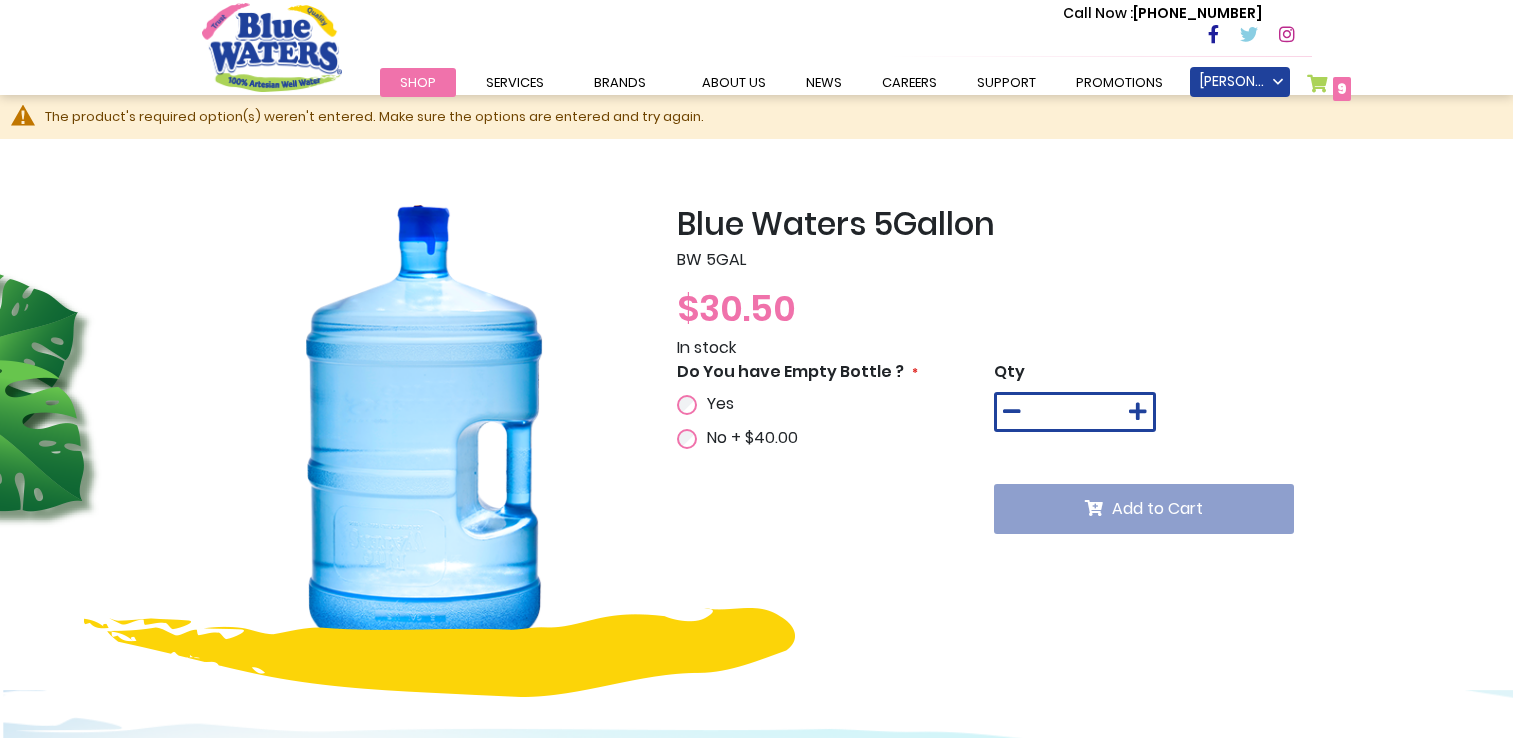 scroll, scrollTop: 0, scrollLeft: 0, axis: both 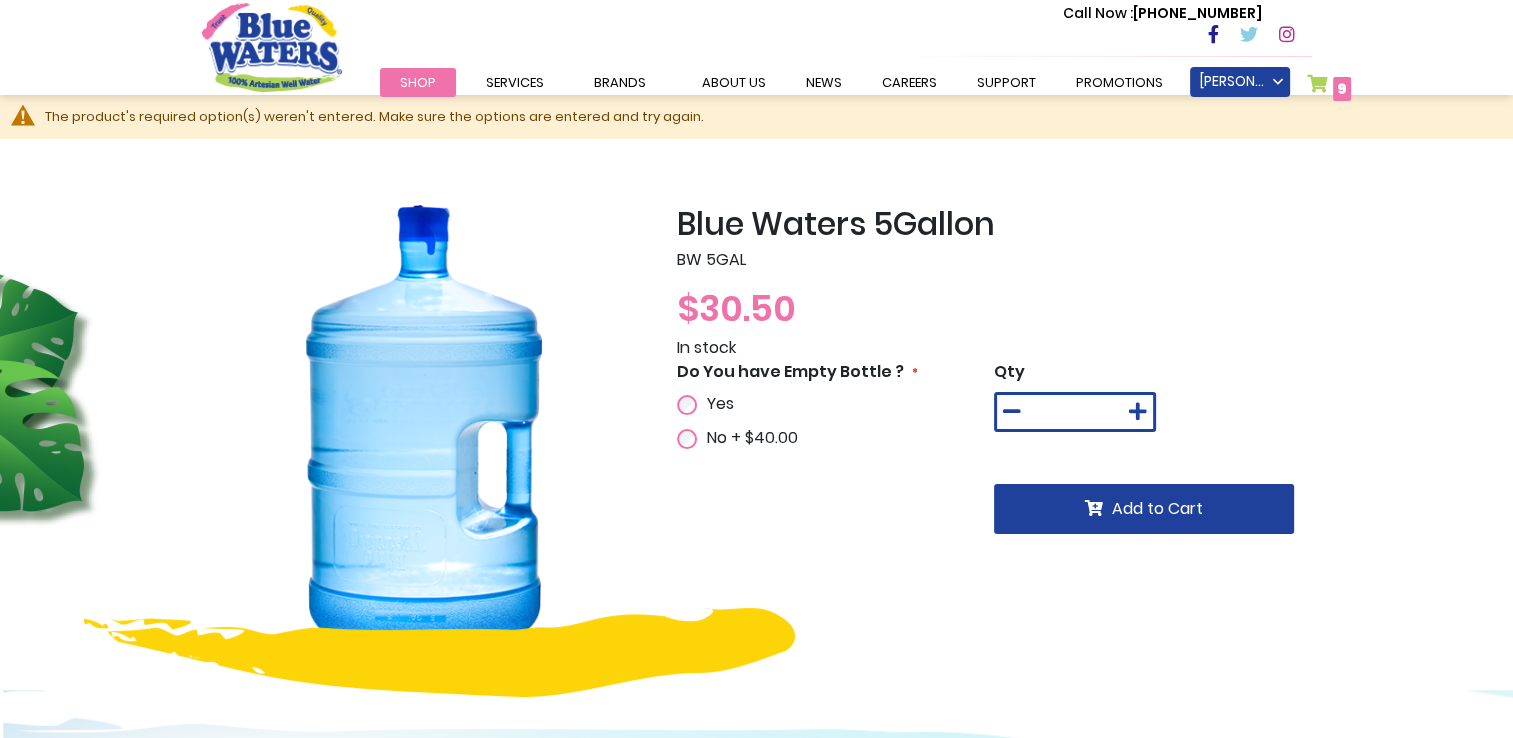 type on "**********" 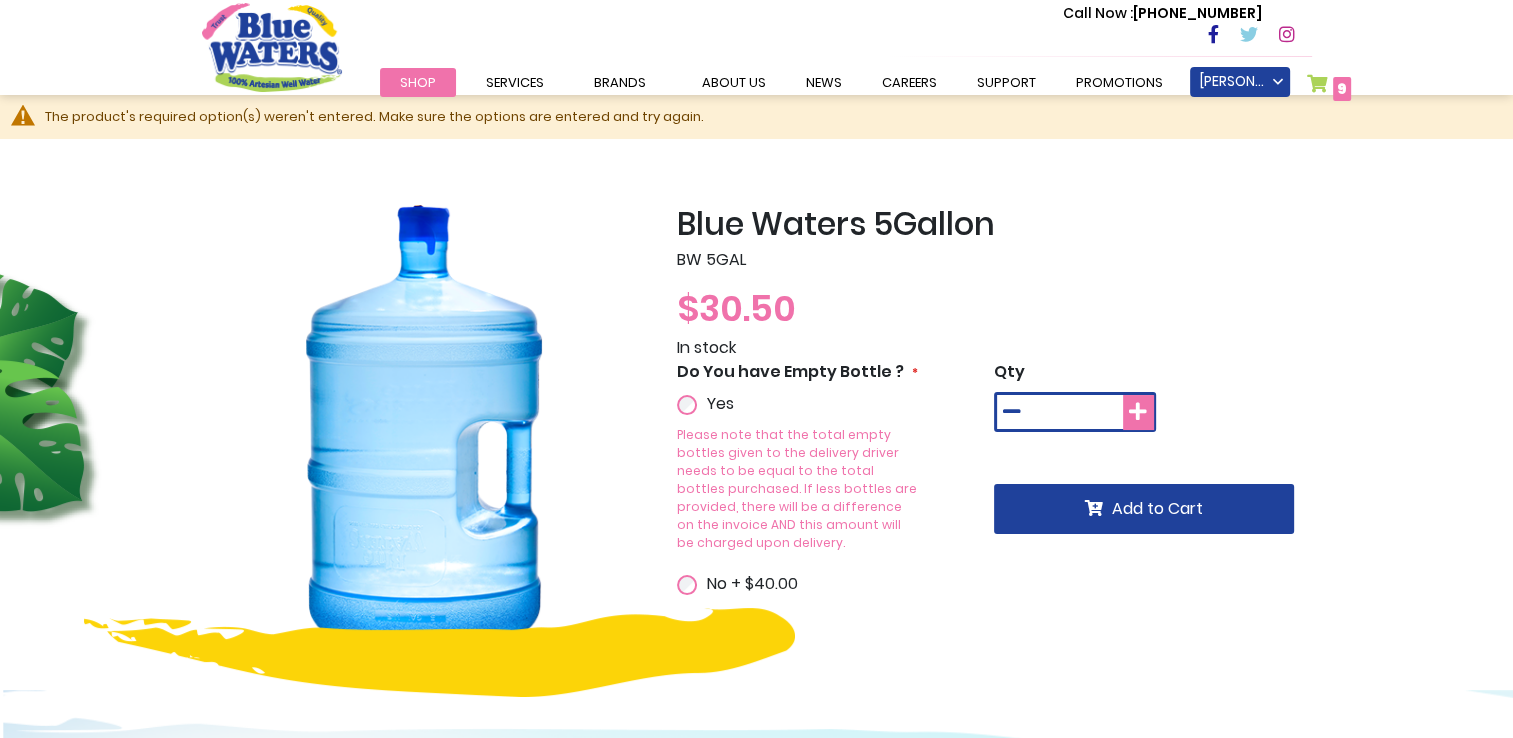 click at bounding box center [1138, 412] 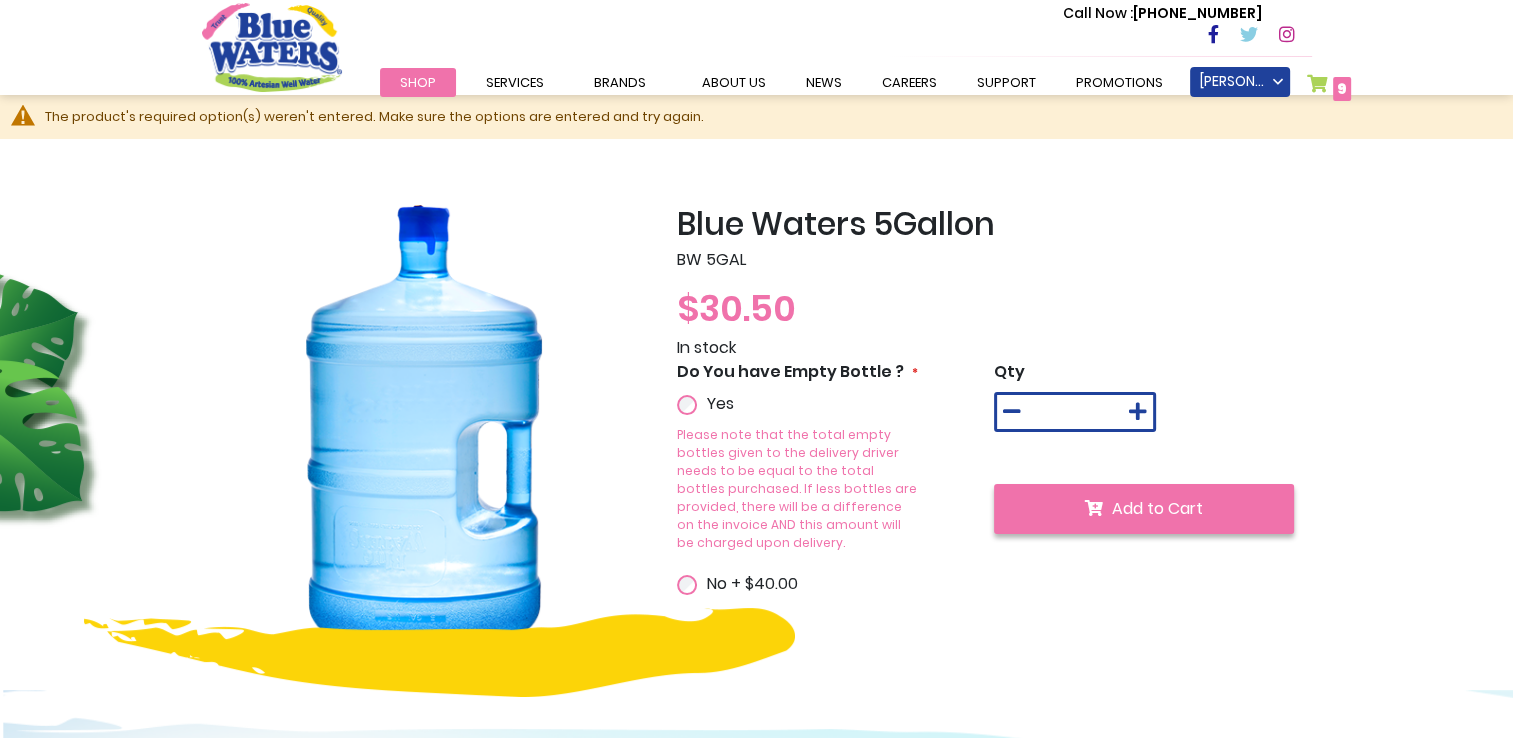 click on "Add to Cart" at bounding box center [1157, 508] 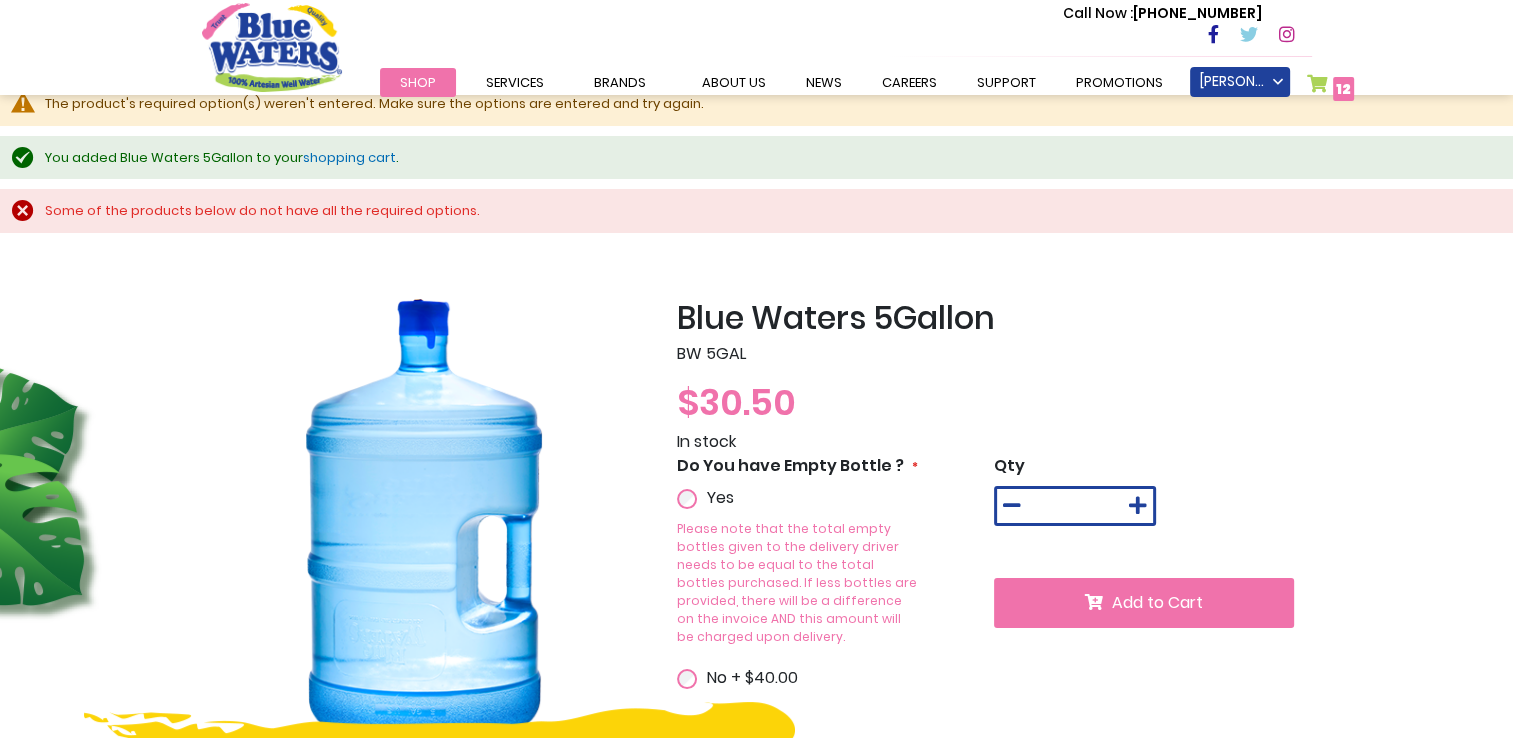 scroll, scrollTop: 0, scrollLeft: 0, axis: both 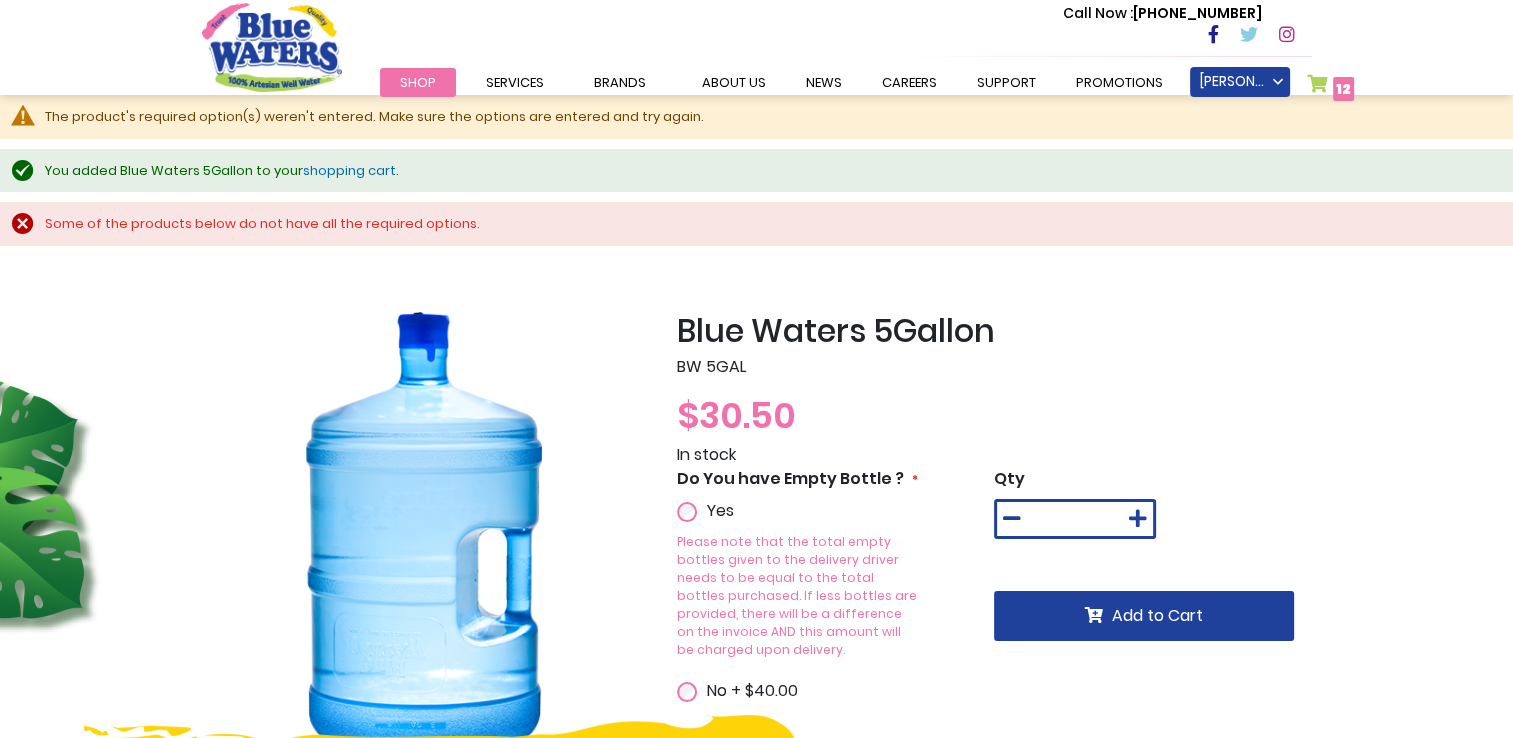 click on "My Cart
12
12
items" at bounding box center [1331, 88] 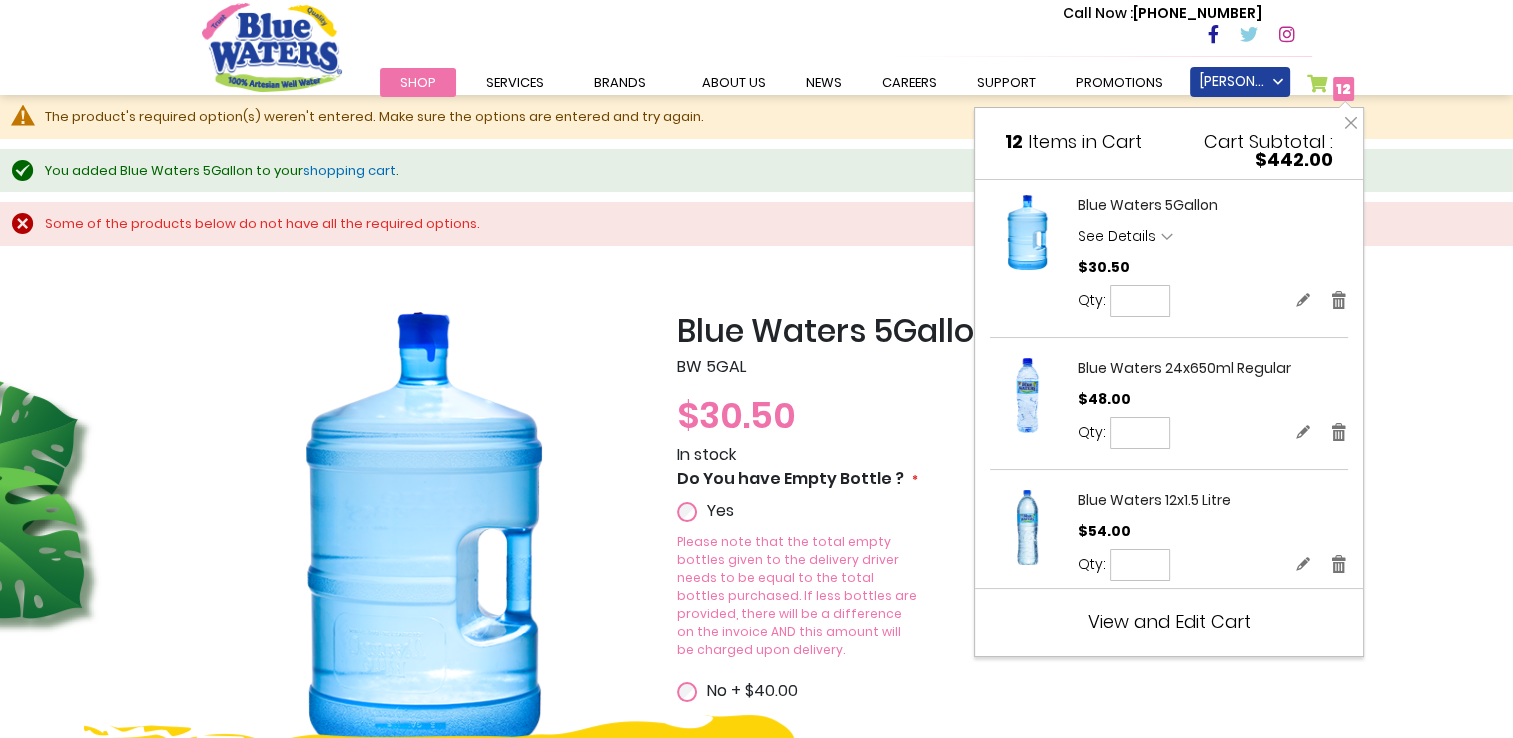scroll, scrollTop: 232, scrollLeft: 0, axis: vertical 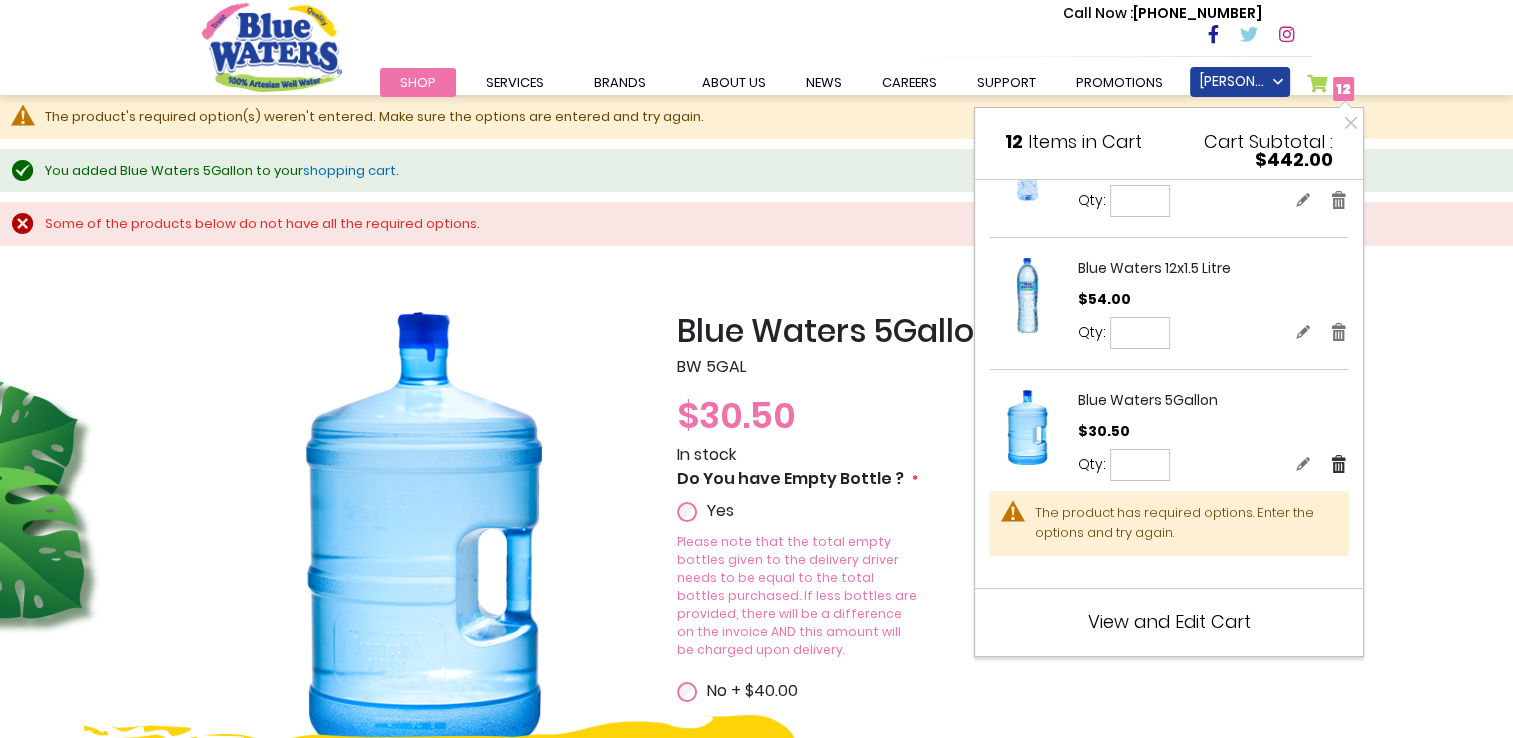 click on "Remove" at bounding box center (1339, 463) 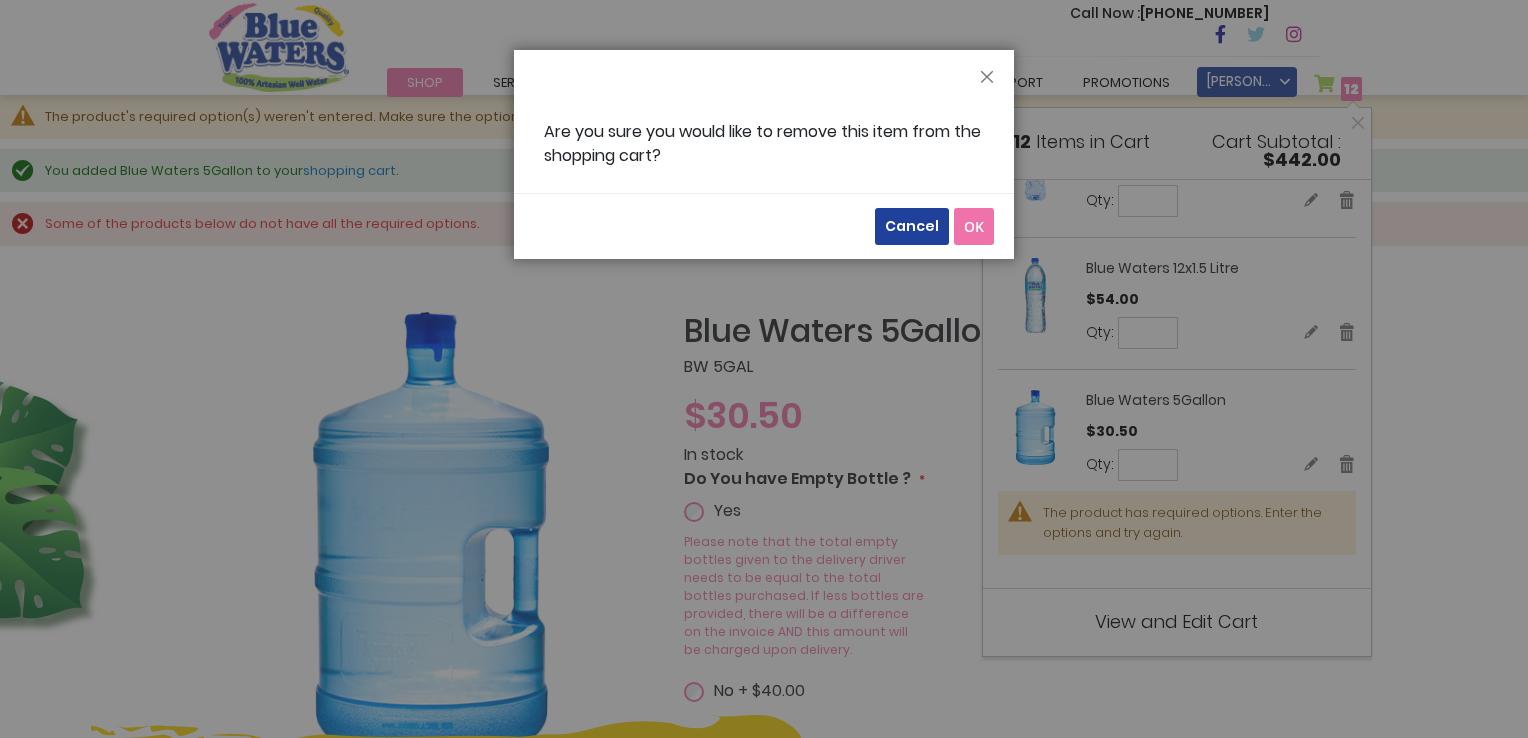 drag, startPoint x: 976, startPoint y: 225, endPoint x: 990, endPoint y: 230, distance: 14.866069 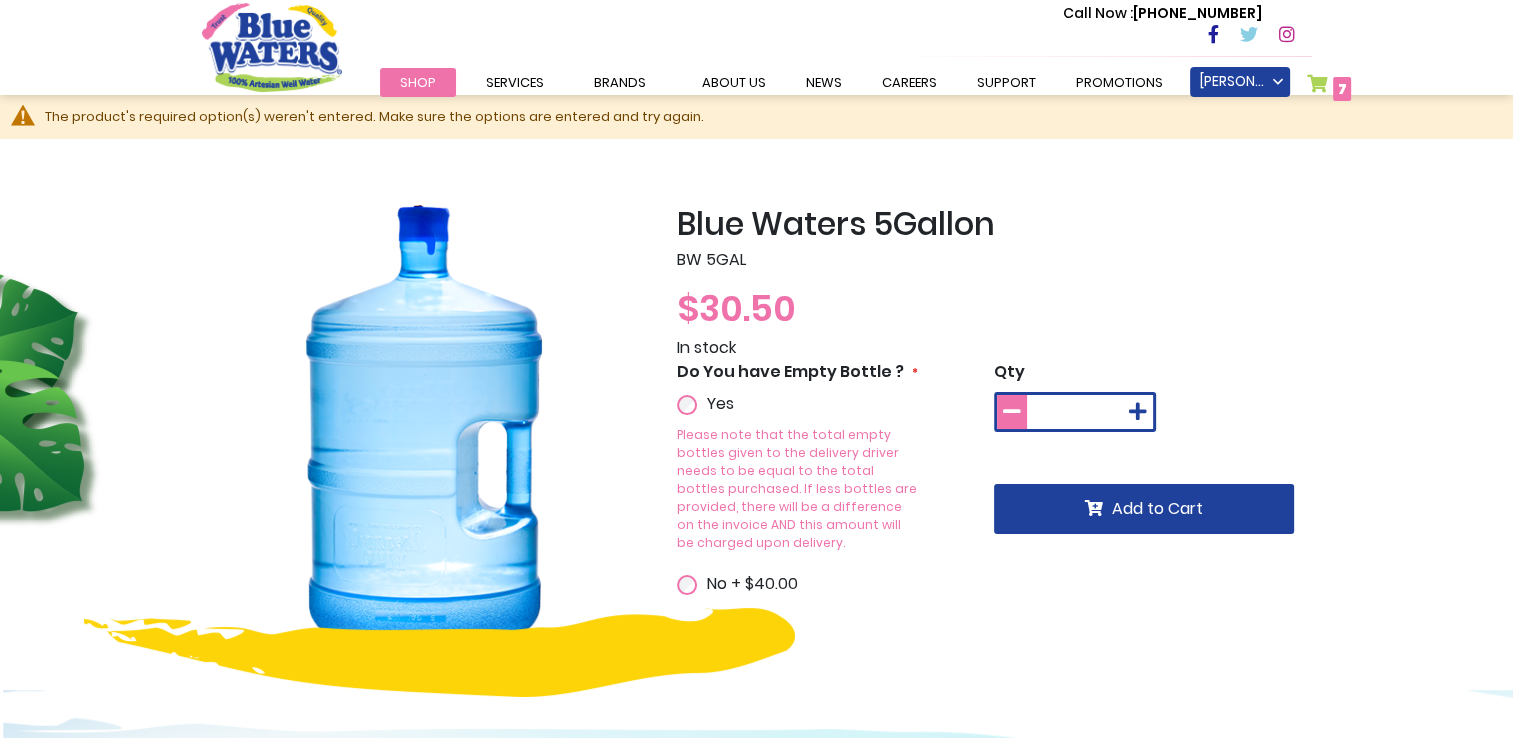 click at bounding box center (1012, 412) 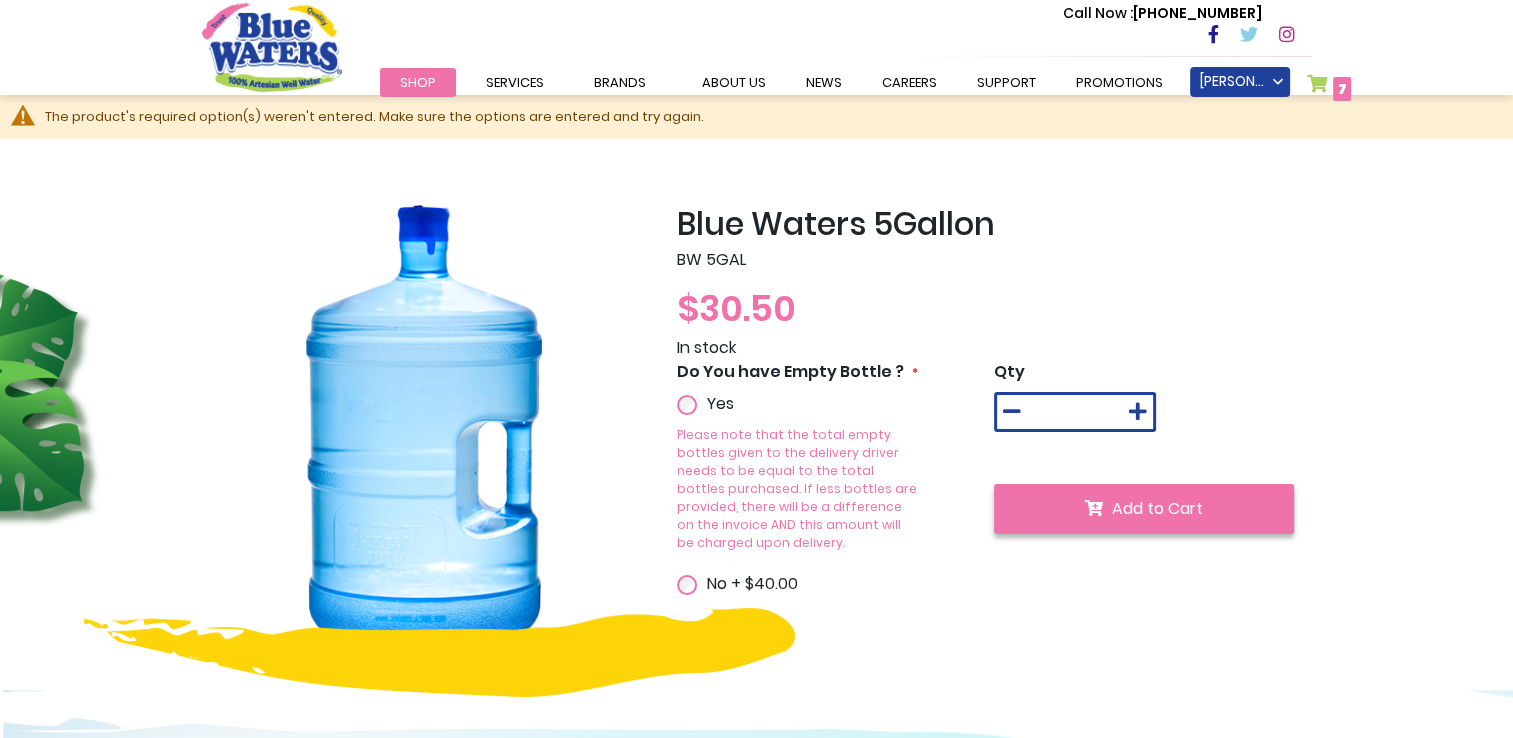 click on "Add to Cart" at bounding box center (1157, 508) 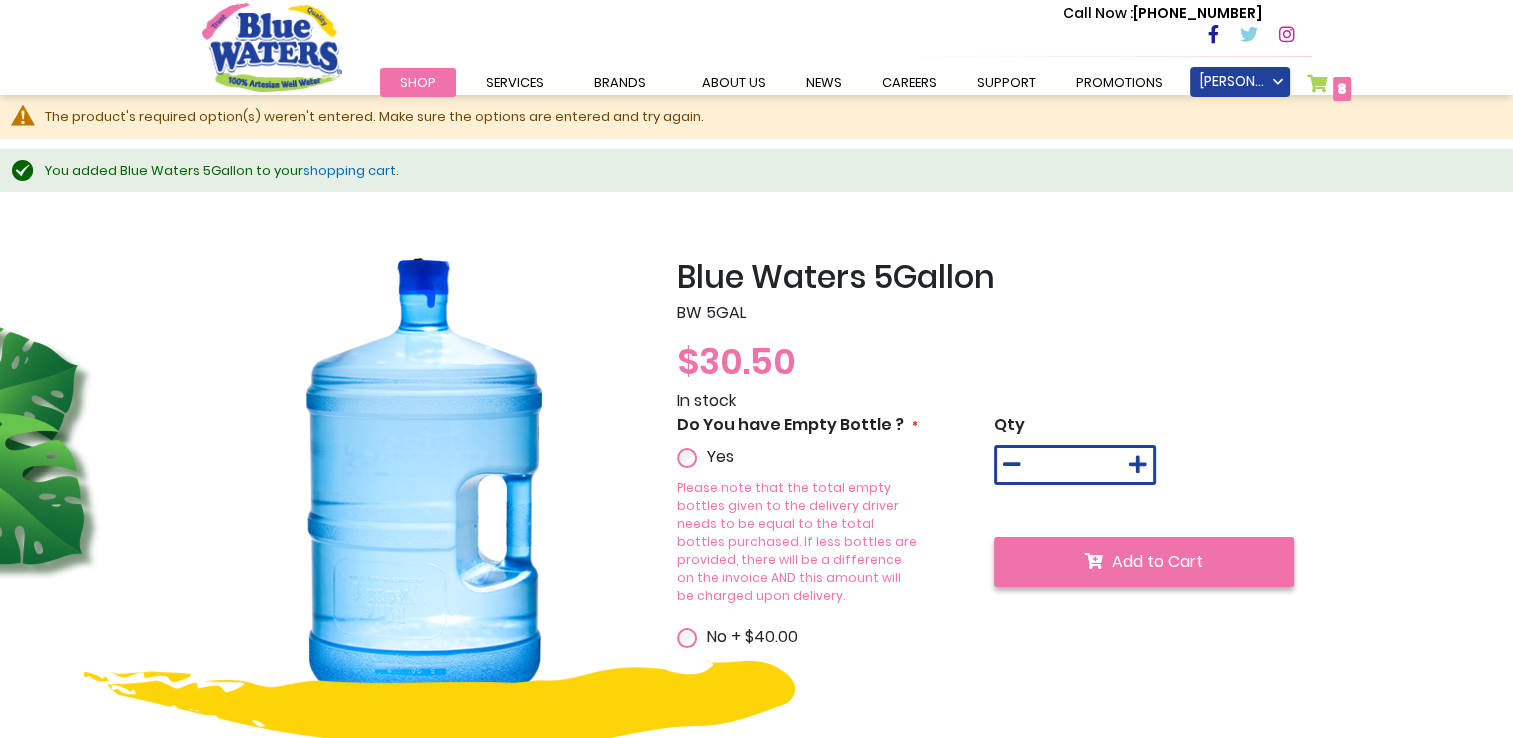 click on "Add to Cart" at bounding box center (1157, 561) 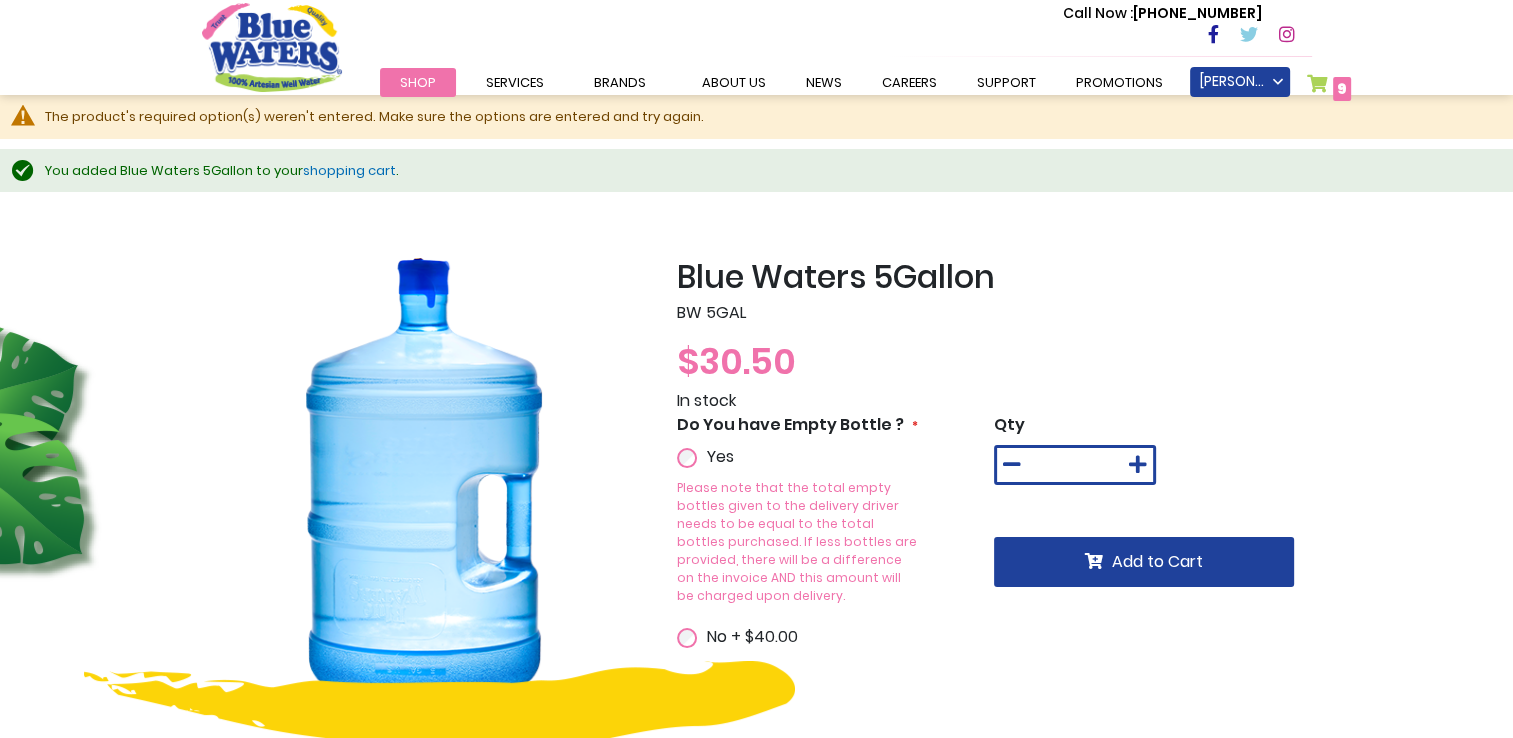 click on "My Cart
9
9
items" at bounding box center [1329, 88] 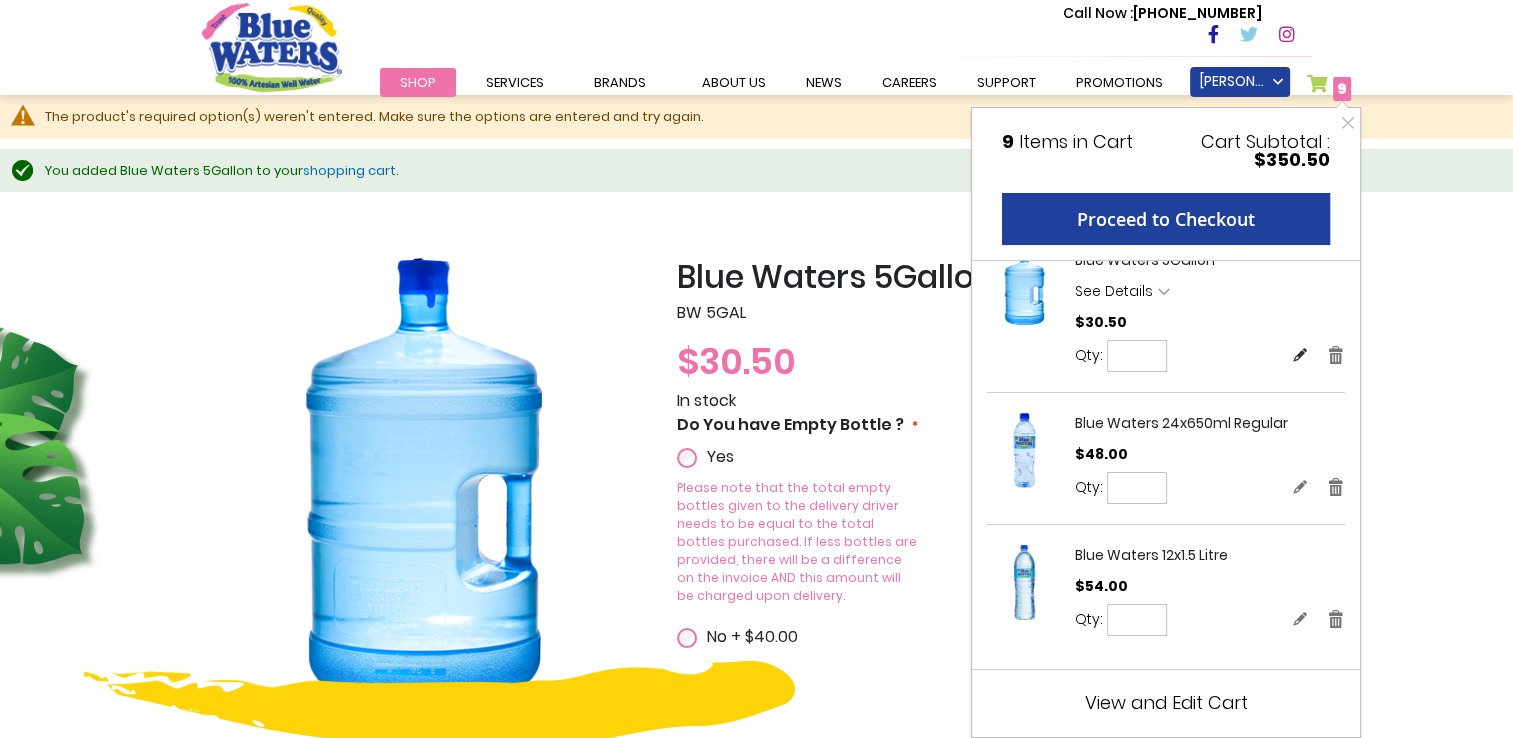 click on "Edit" at bounding box center [1300, 354] 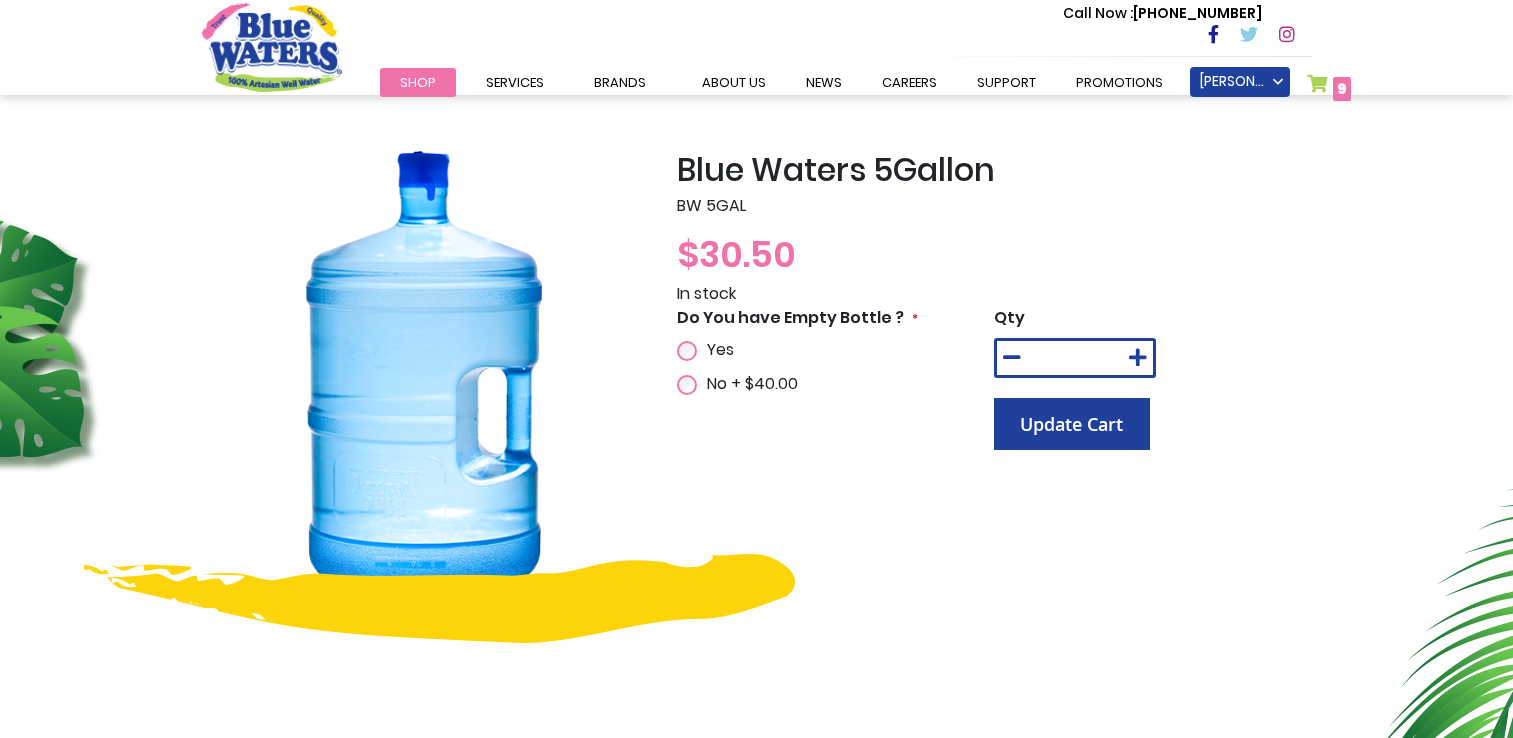 scroll, scrollTop: 0, scrollLeft: 0, axis: both 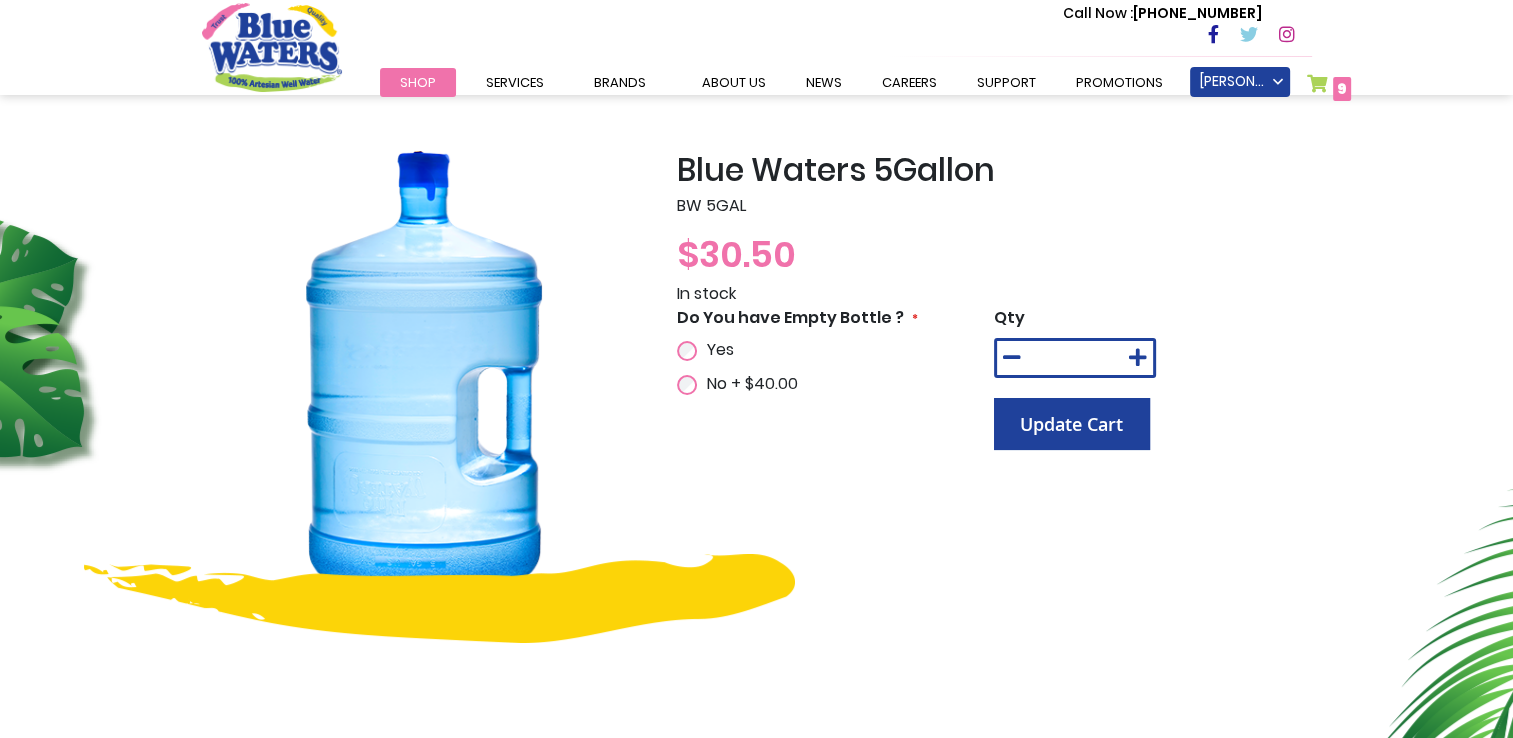 type on "**********" 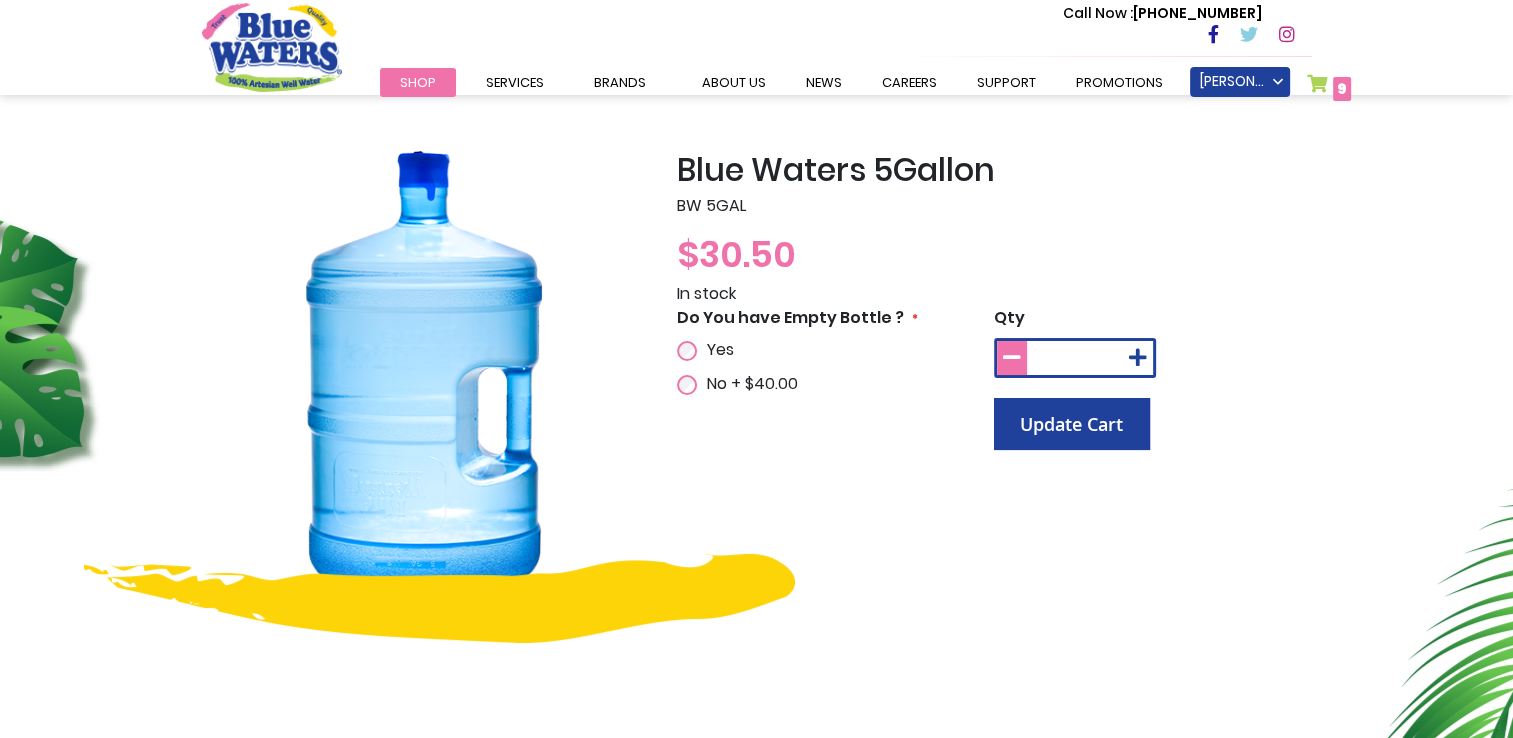 click at bounding box center [1012, 358] 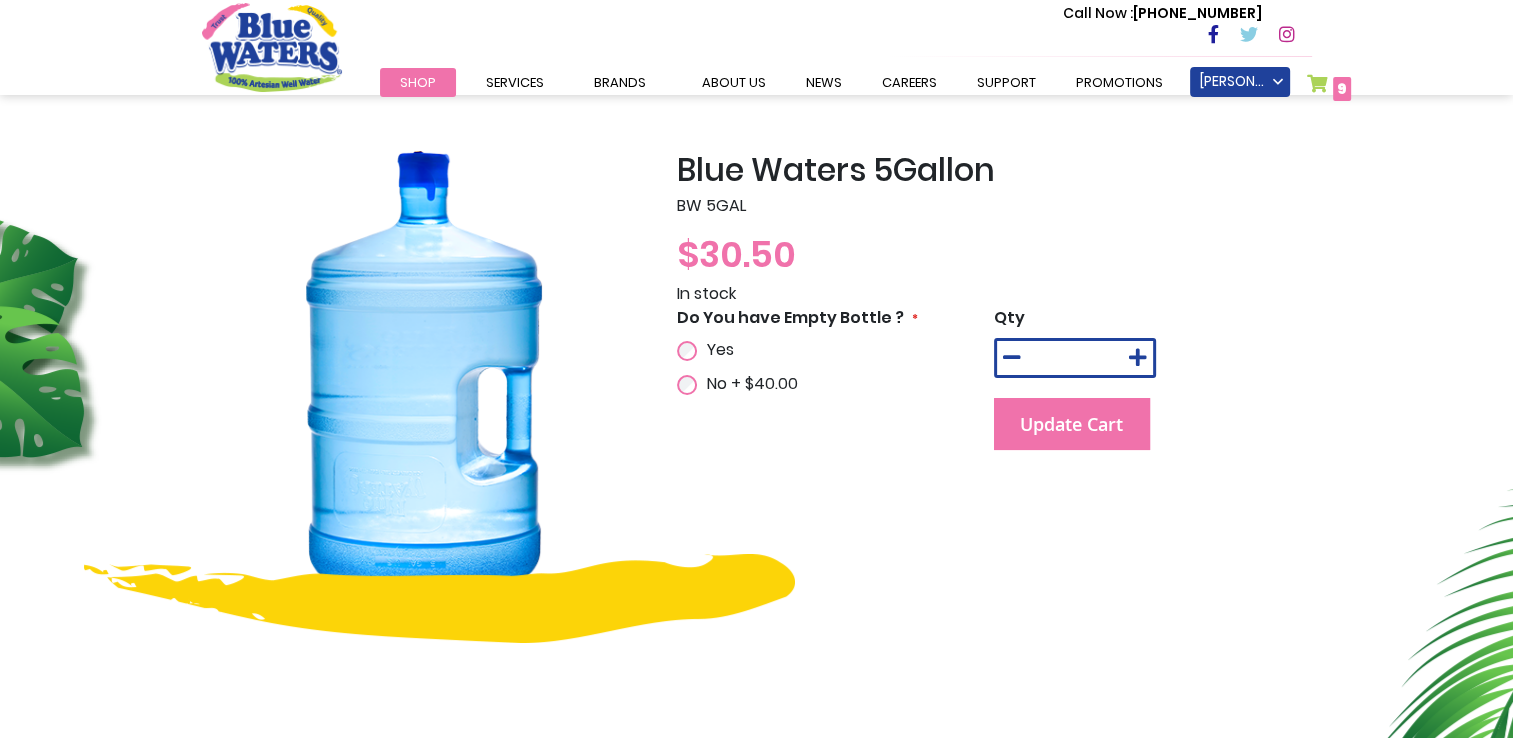 click on "Update Cart" at bounding box center (1071, 424) 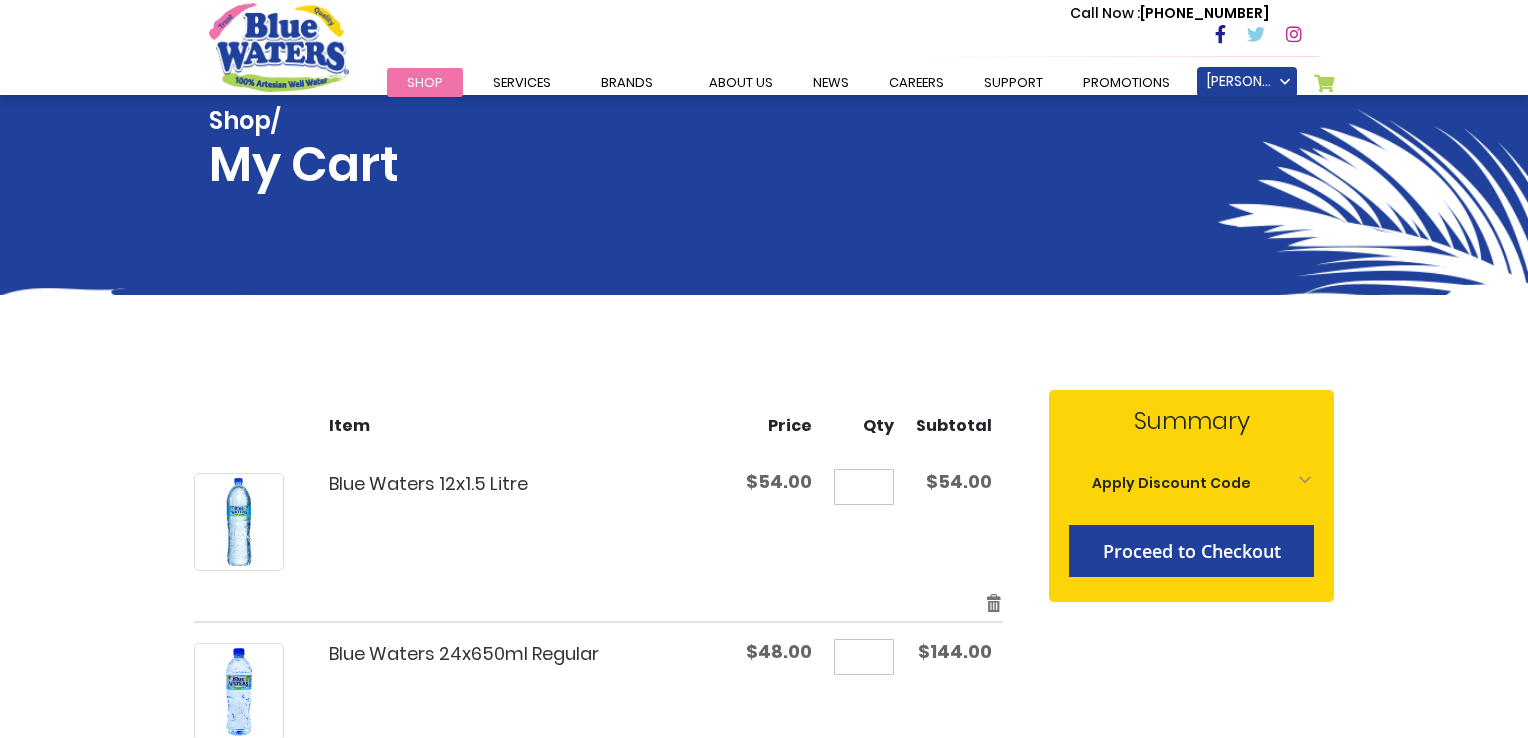 click on "My Cart" at bounding box center (1325, 88) 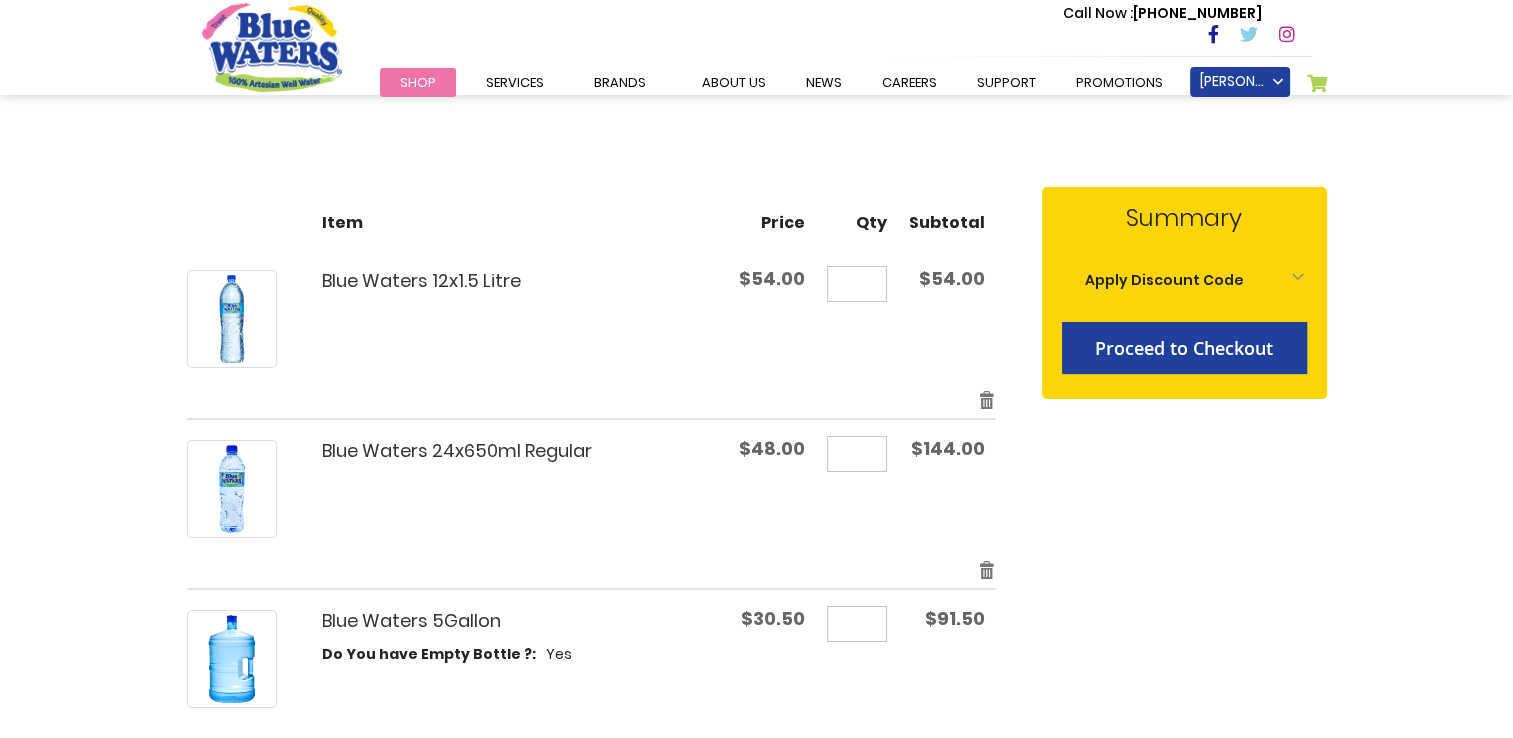 scroll, scrollTop: 202, scrollLeft: 0, axis: vertical 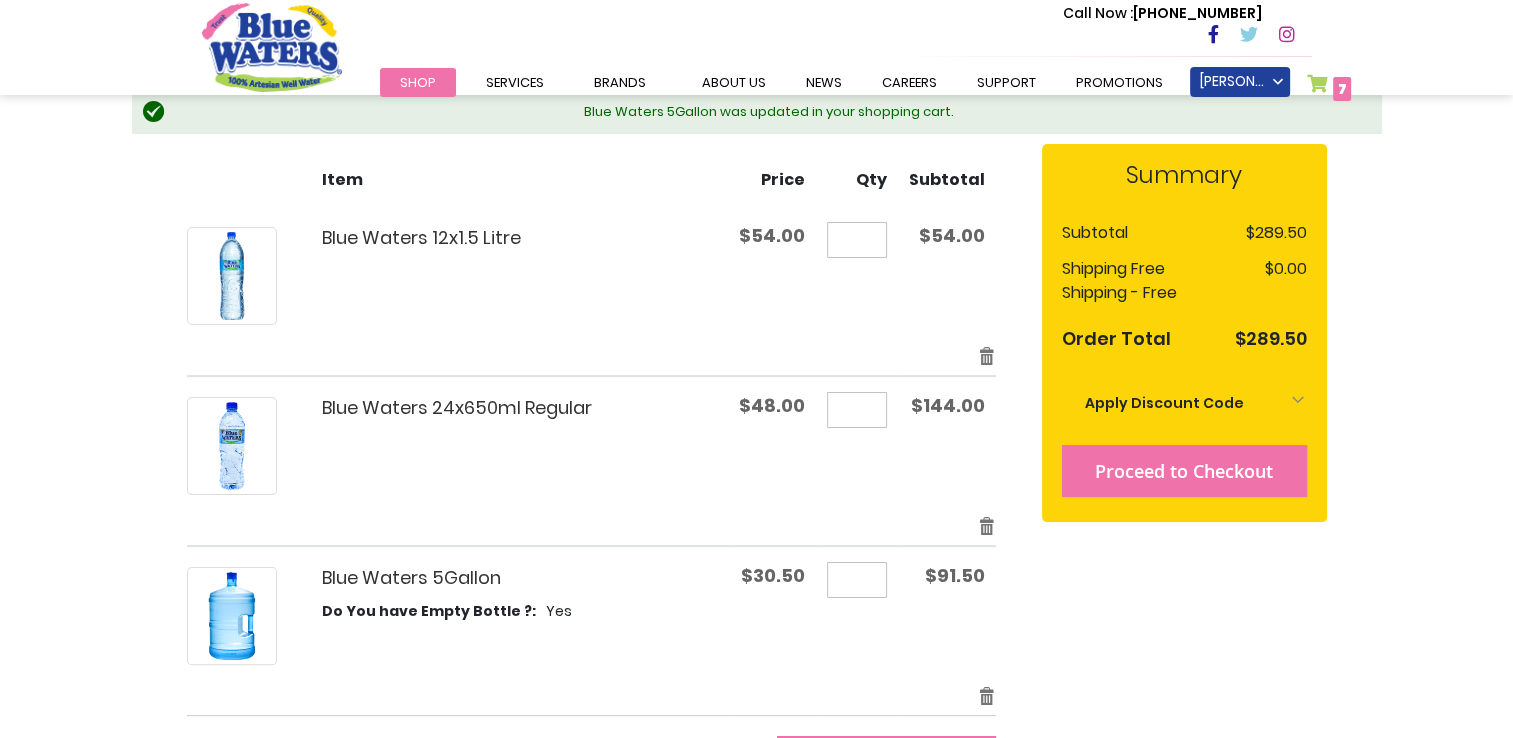 type on "**********" 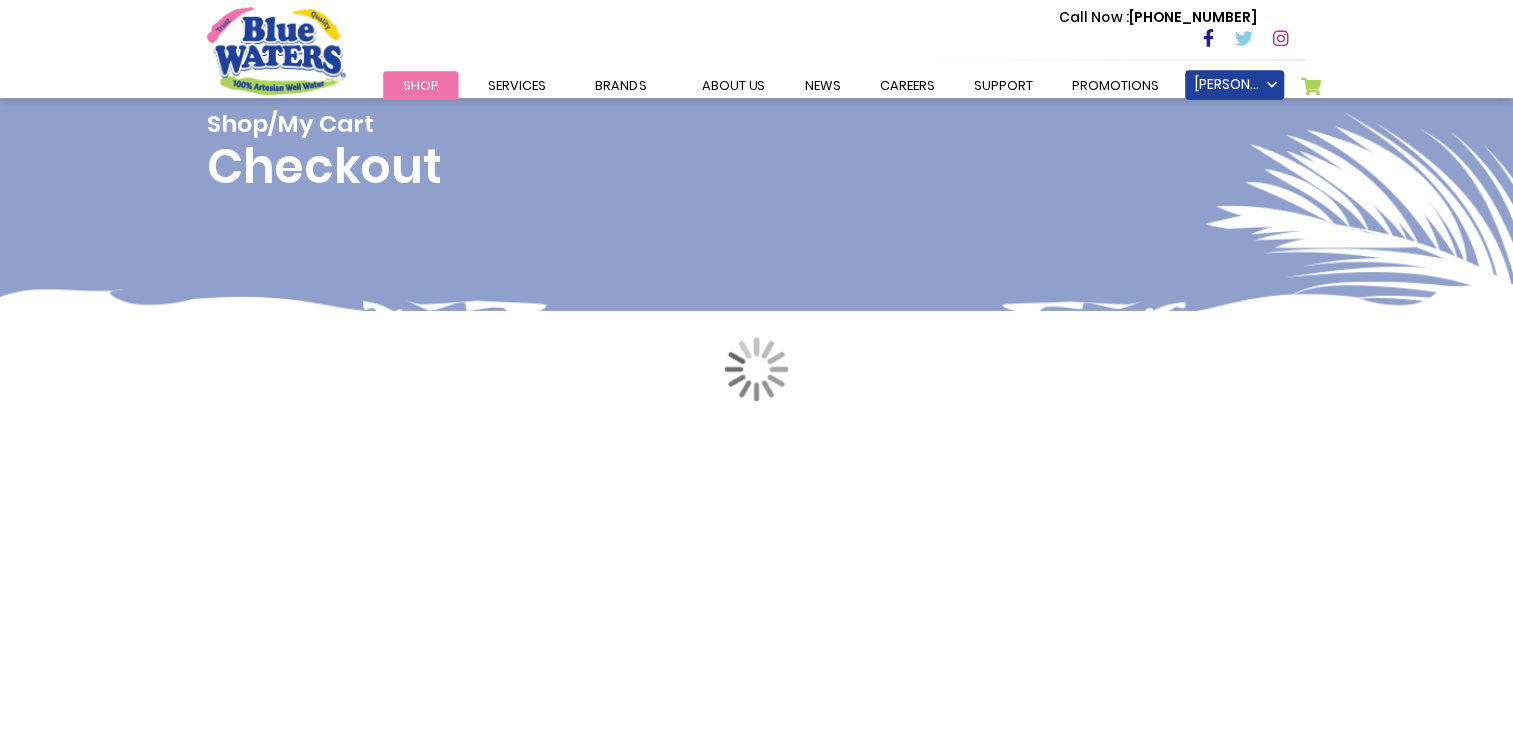 scroll, scrollTop: 0, scrollLeft: 0, axis: both 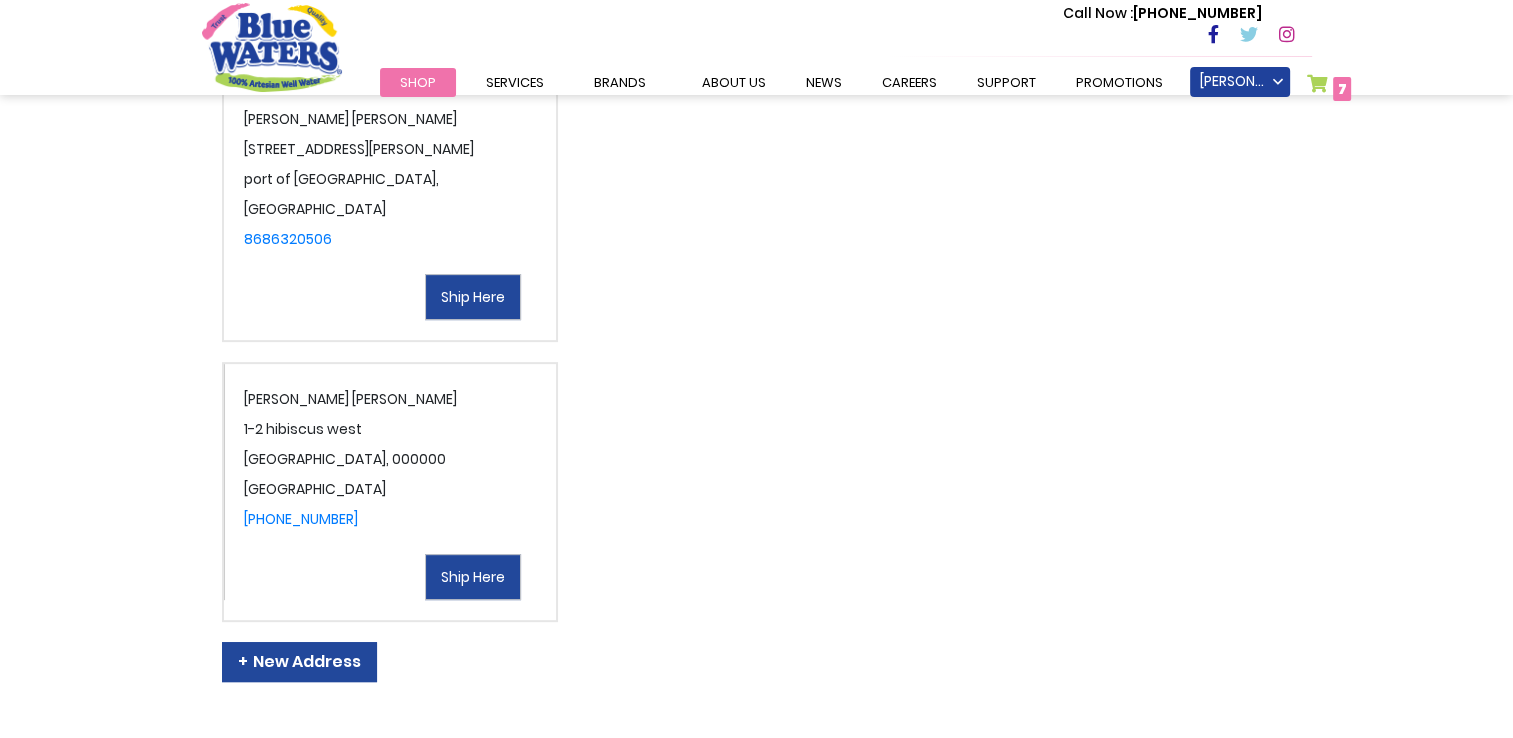 type on "**********" 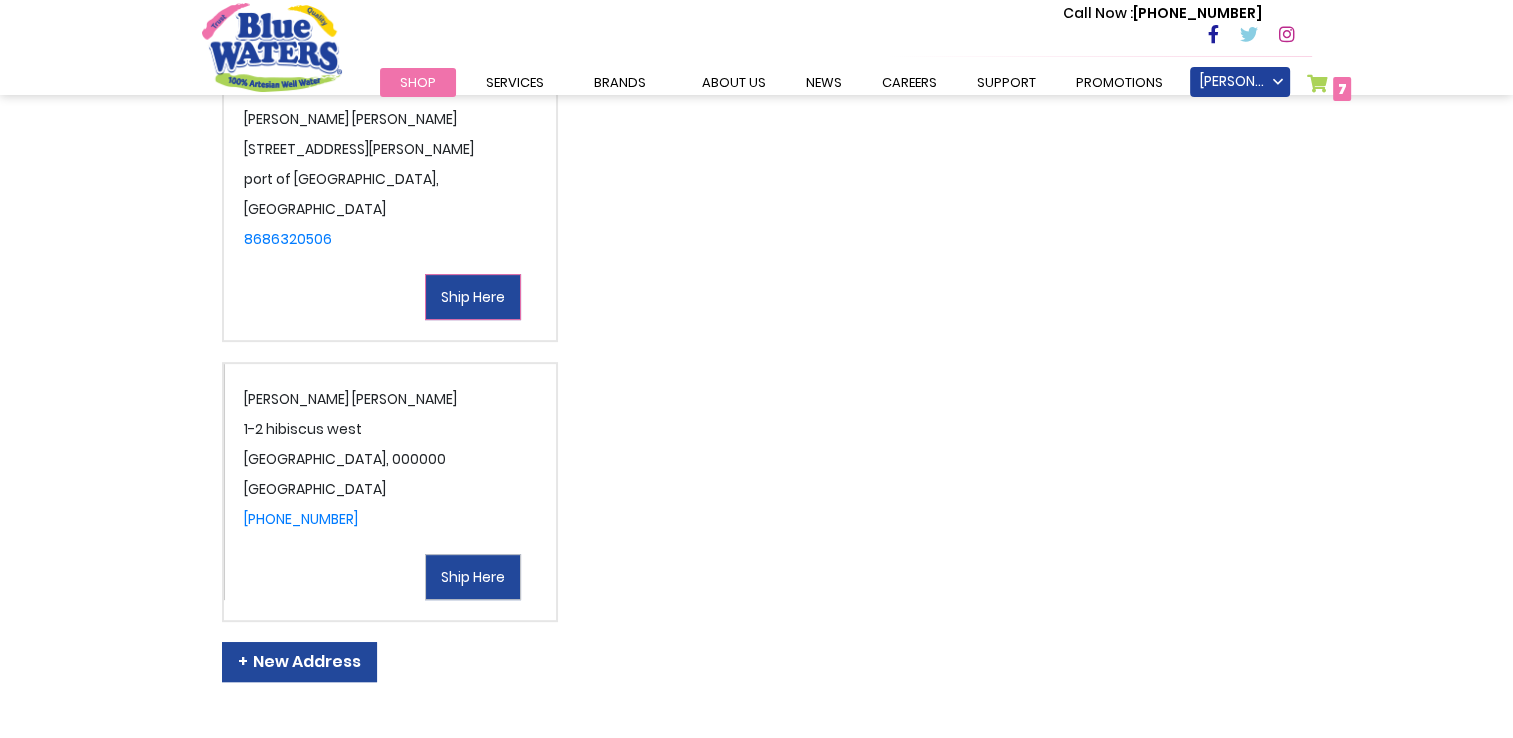 click on "Ship Here" at bounding box center [473, 297] 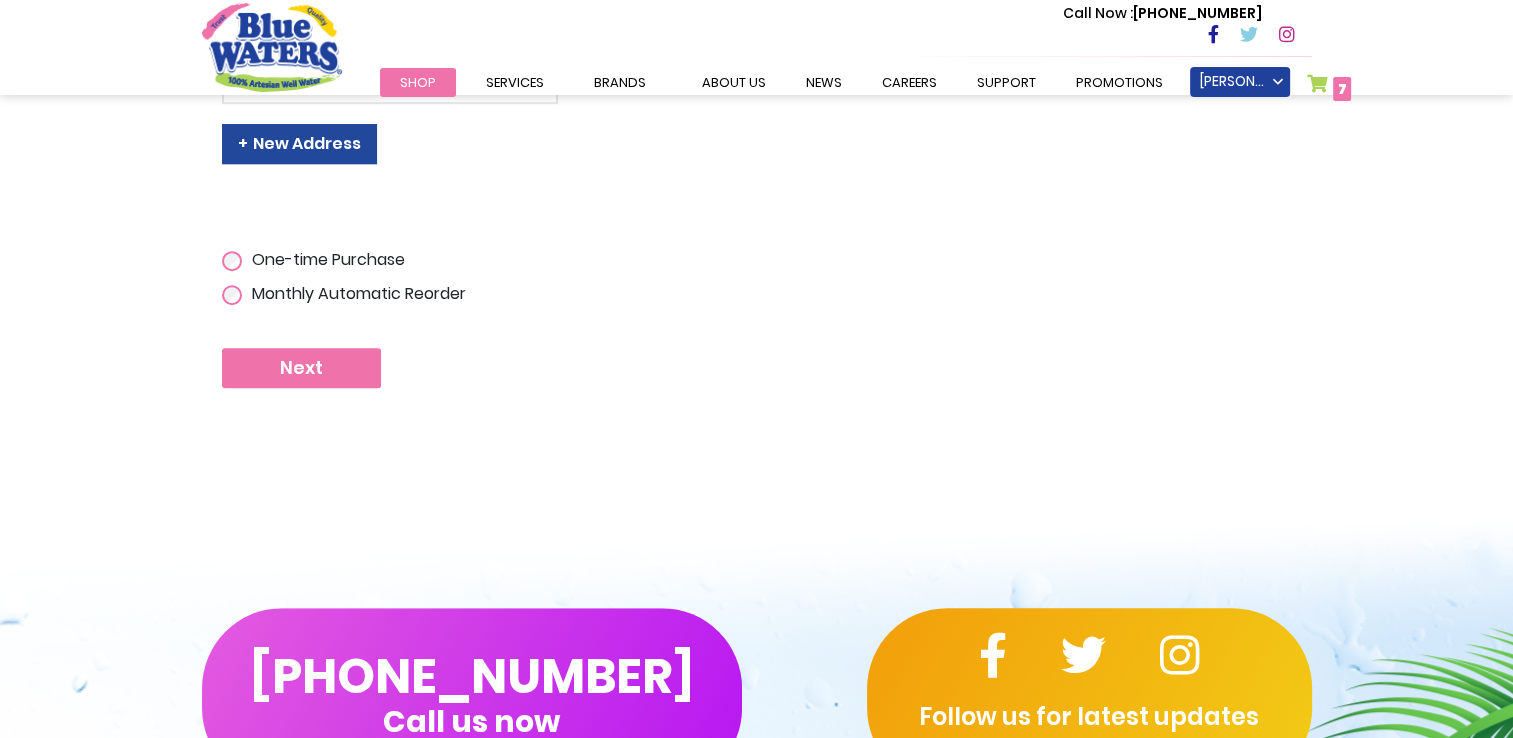 scroll, scrollTop: 1300, scrollLeft: 0, axis: vertical 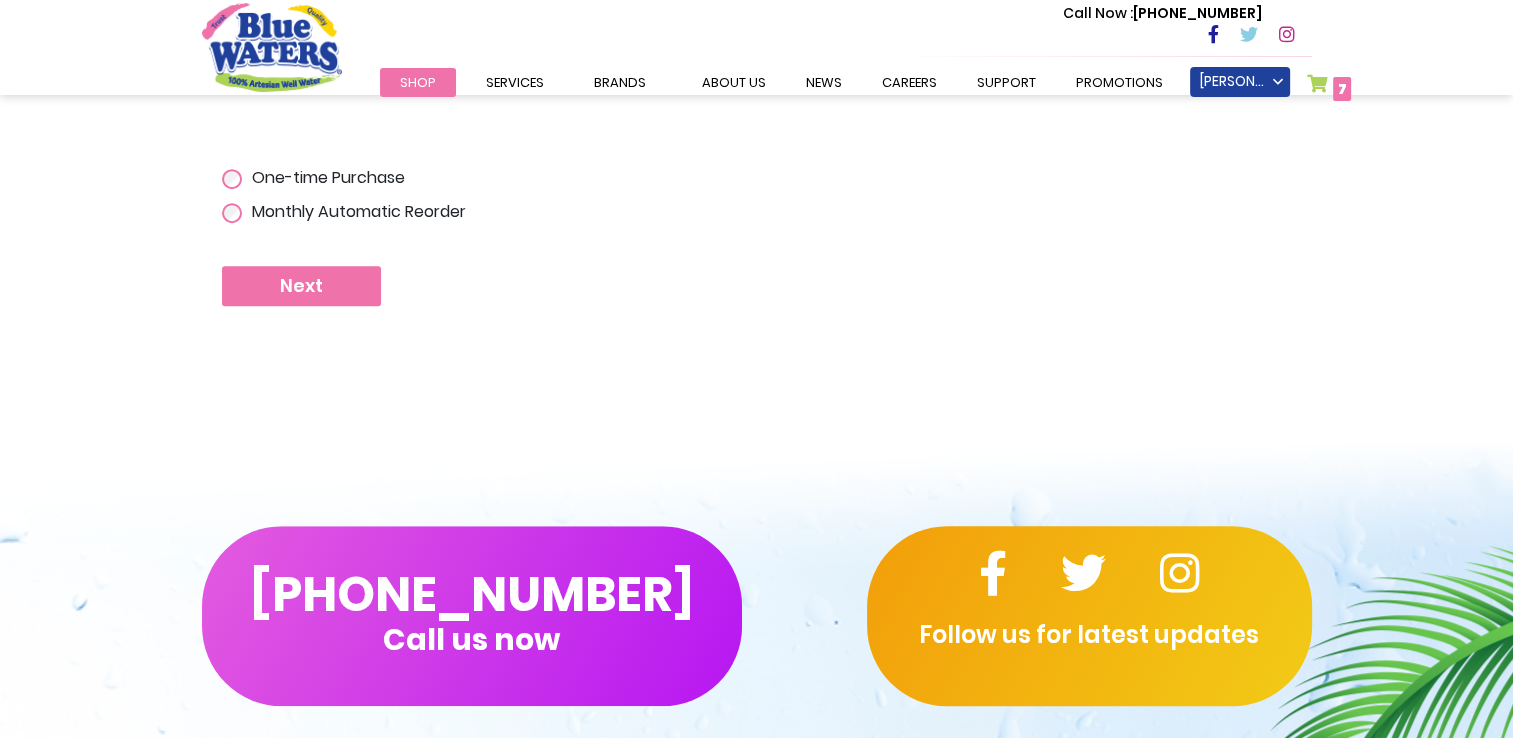 click on "Next" at bounding box center (301, 286) 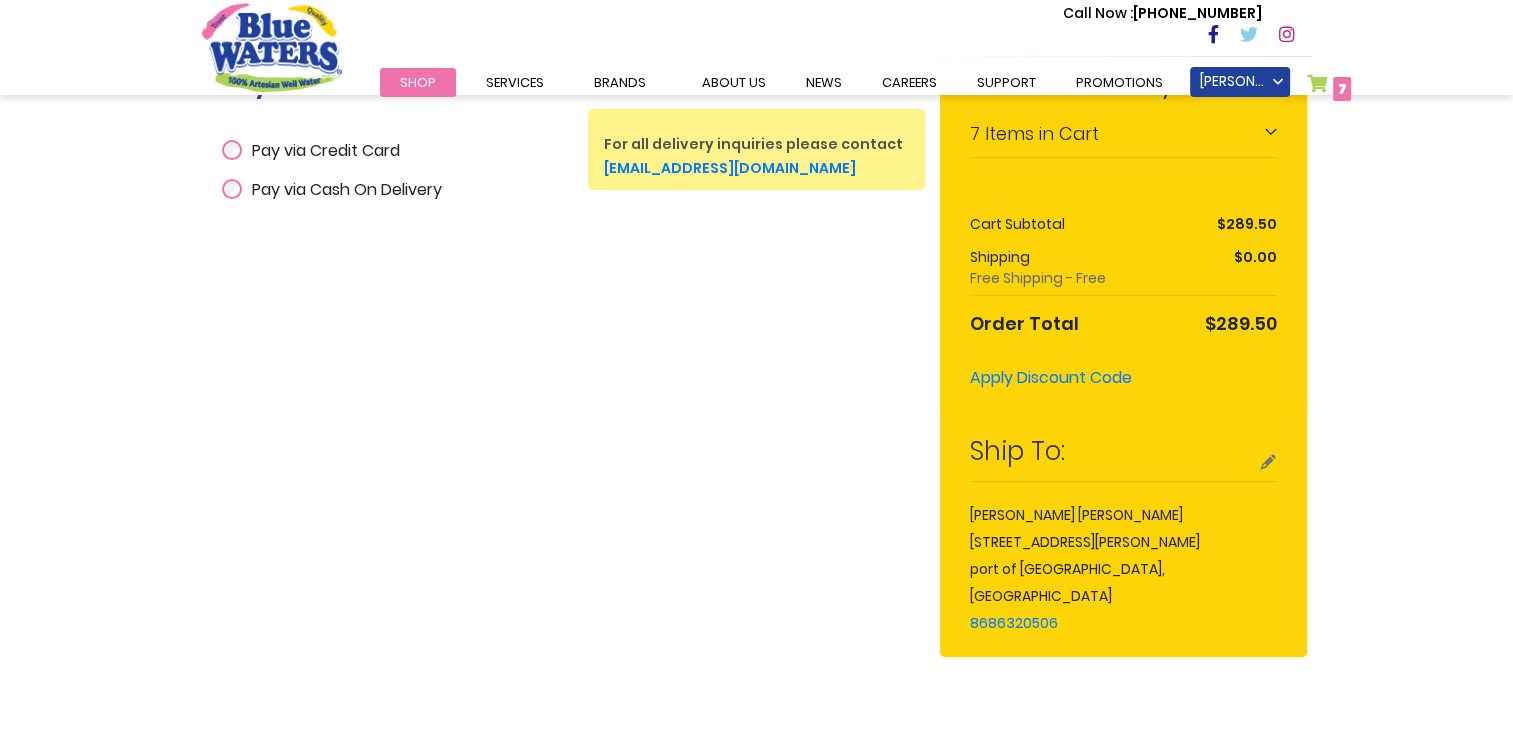 scroll, scrollTop: 500, scrollLeft: 0, axis: vertical 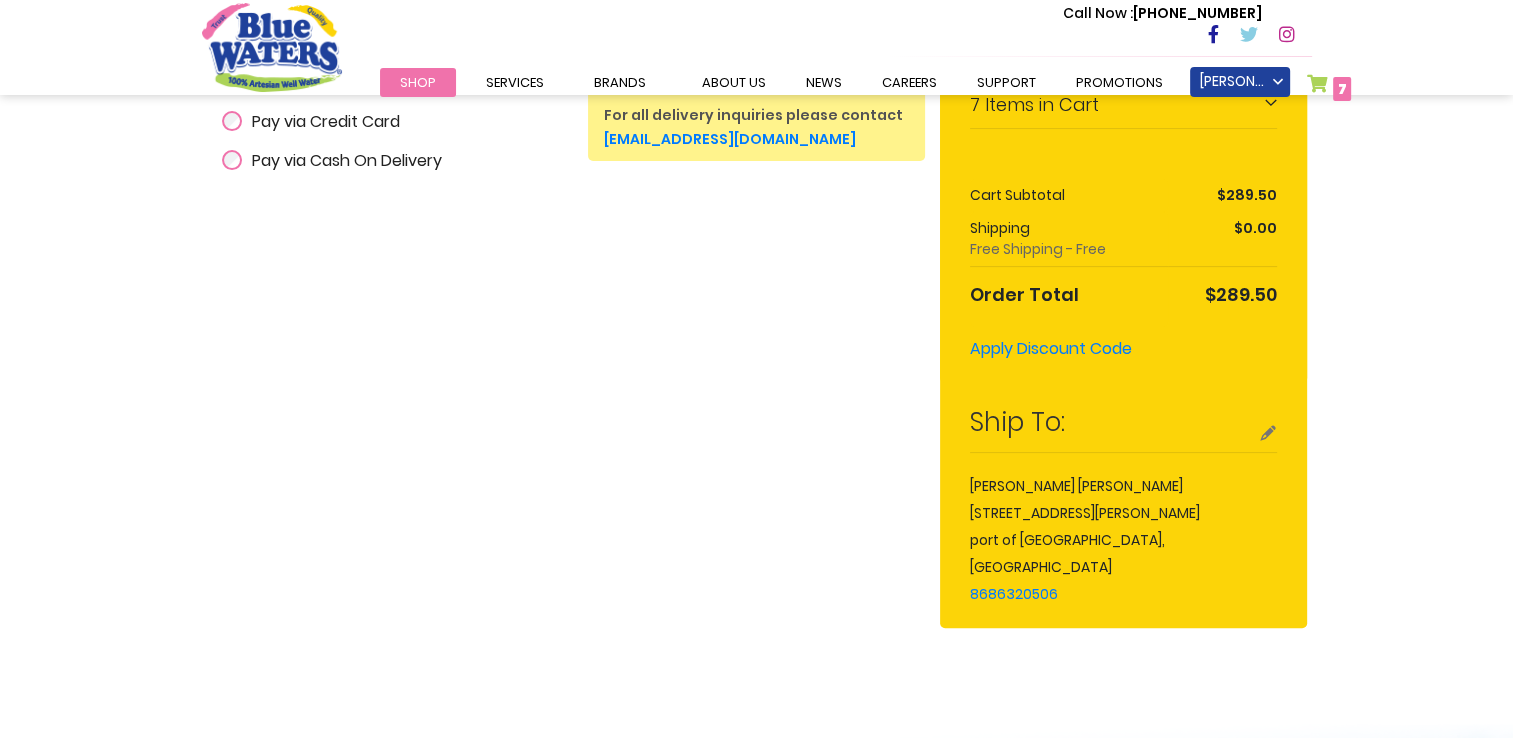 click on "Pay via Cash On Delivery" at bounding box center (347, 160) 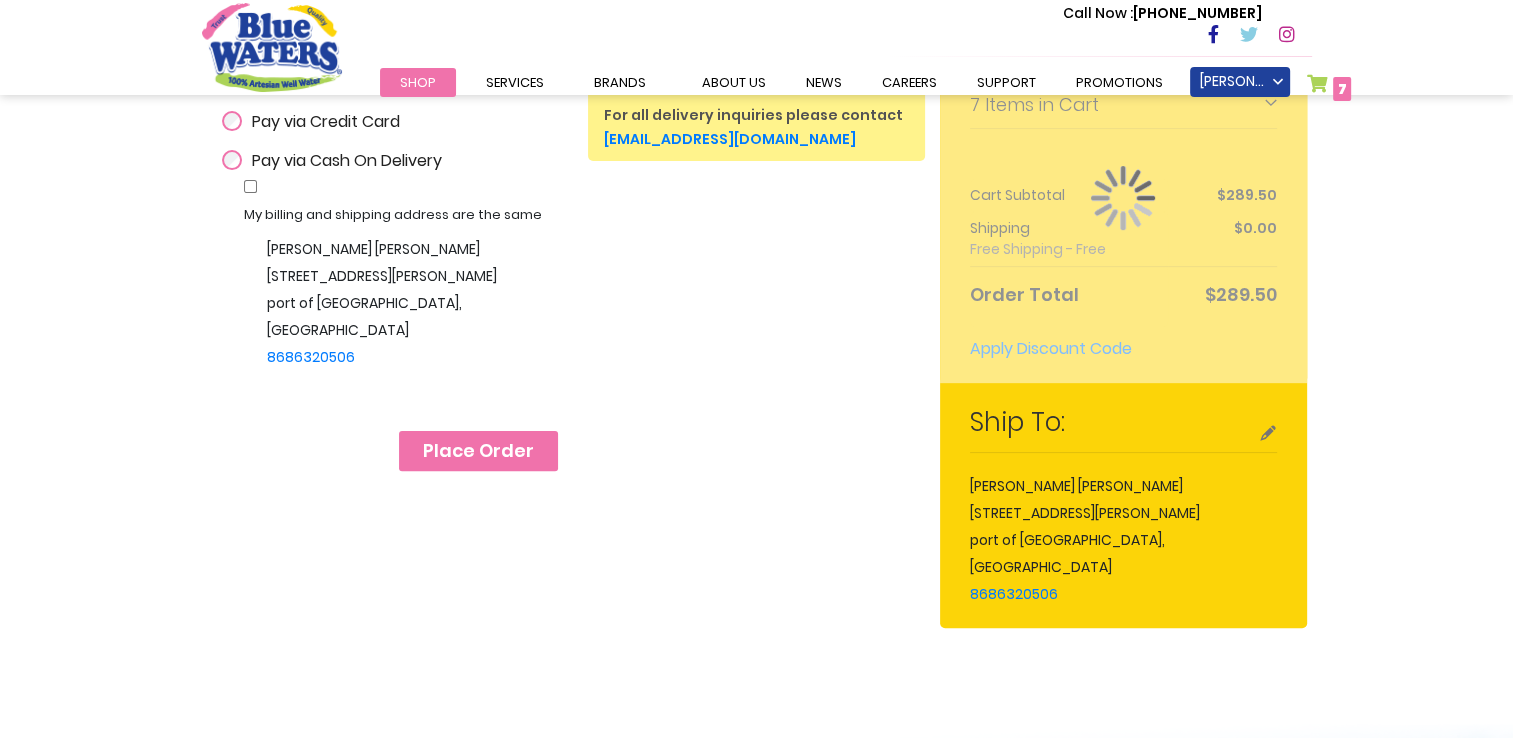 click on "Place Order" at bounding box center (478, 451) 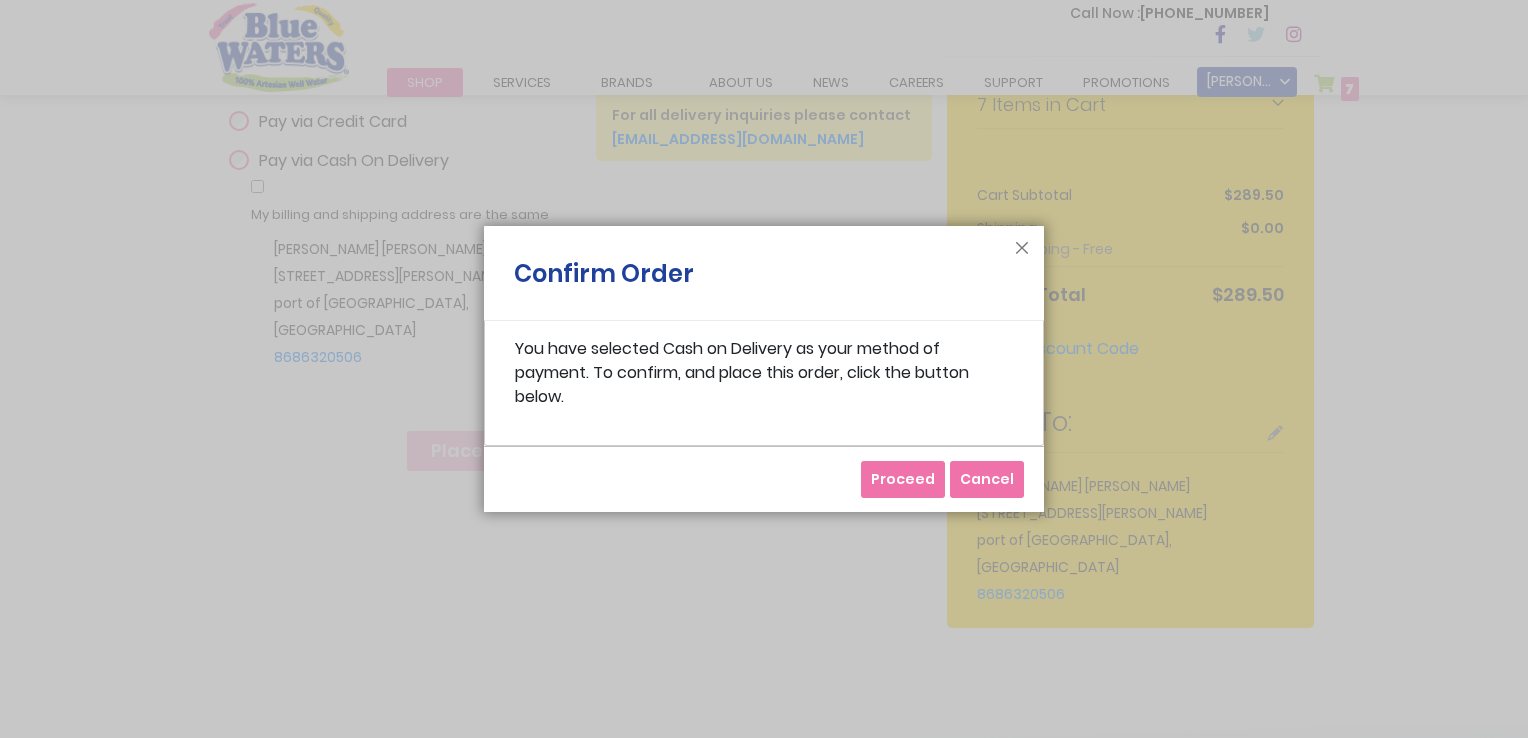 click on "Proceed" at bounding box center [903, 479] 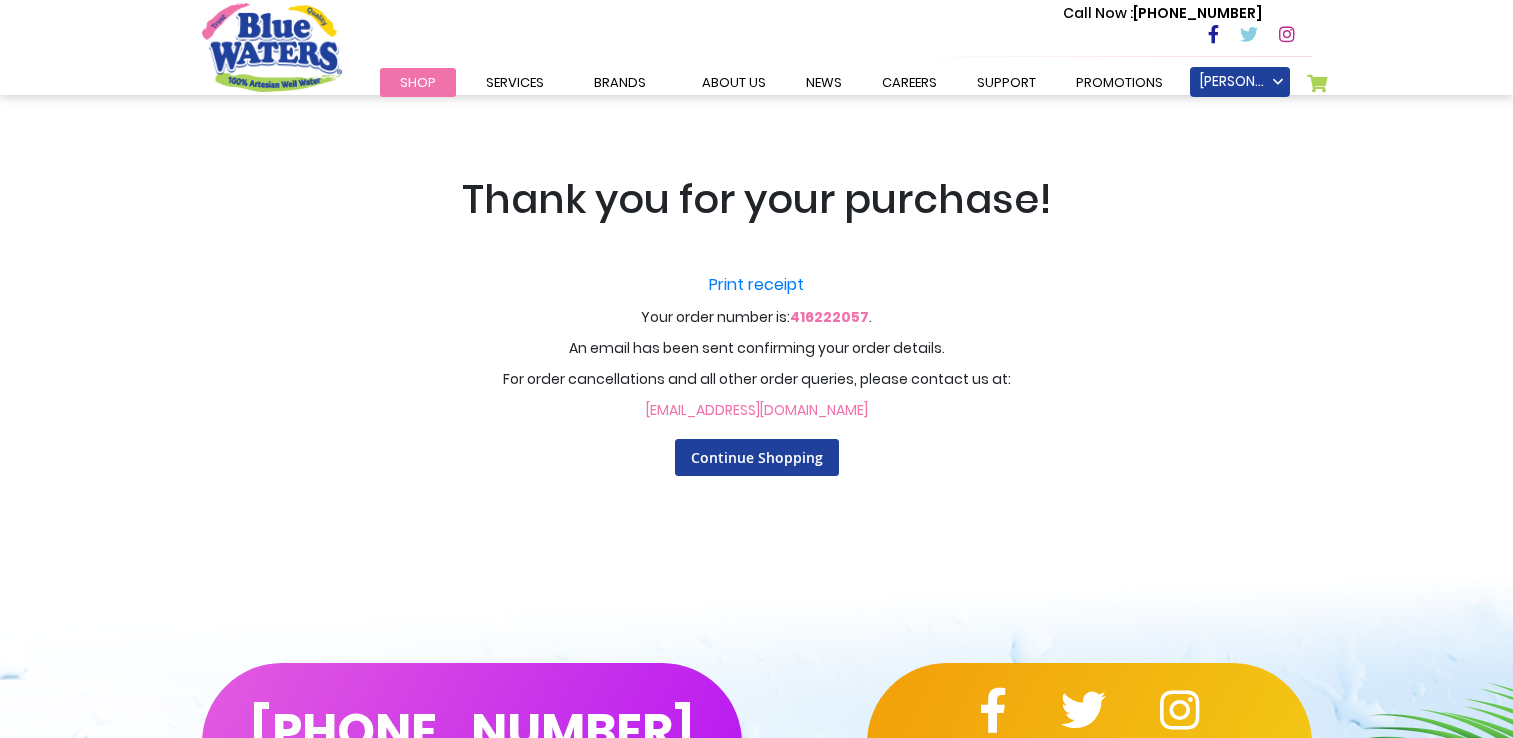 scroll, scrollTop: 0, scrollLeft: 0, axis: both 